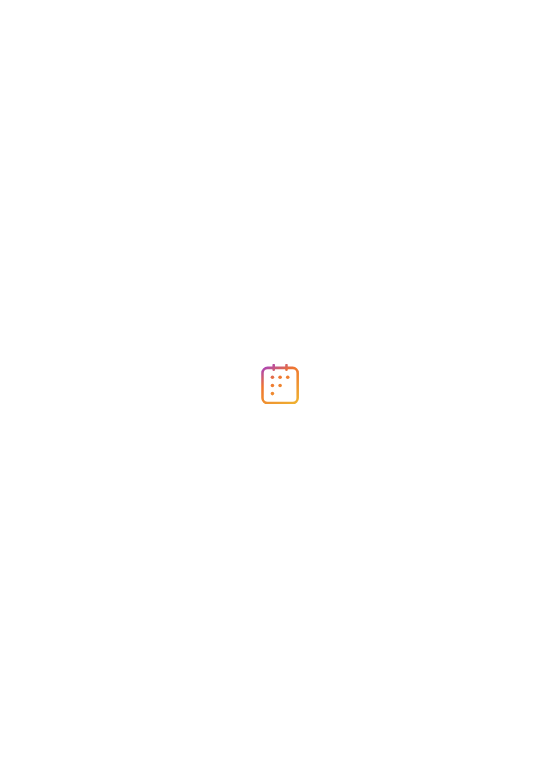 scroll, scrollTop: 0, scrollLeft: 0, axis: both 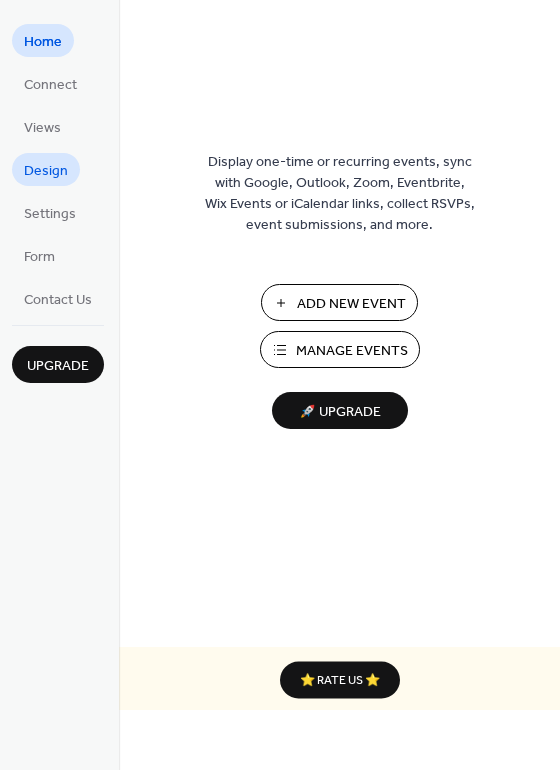 click on "Design" at bounding box center (46, 171) 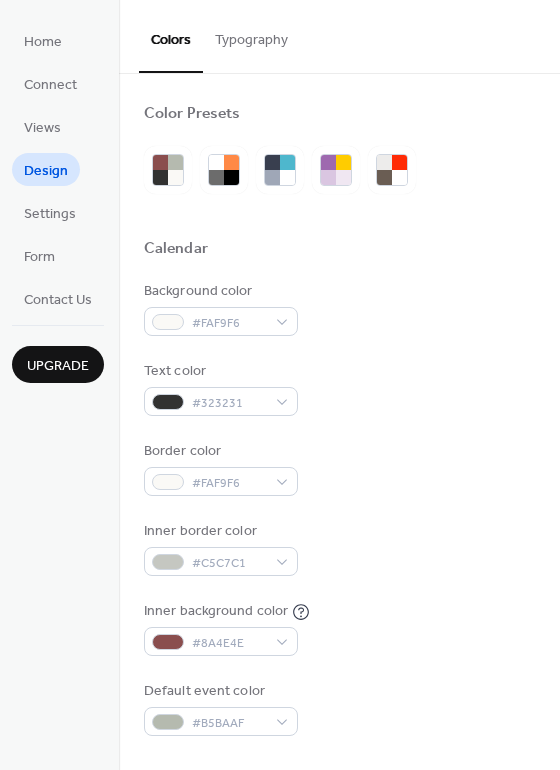 click on "Typography" at bounding box center [251, 35] 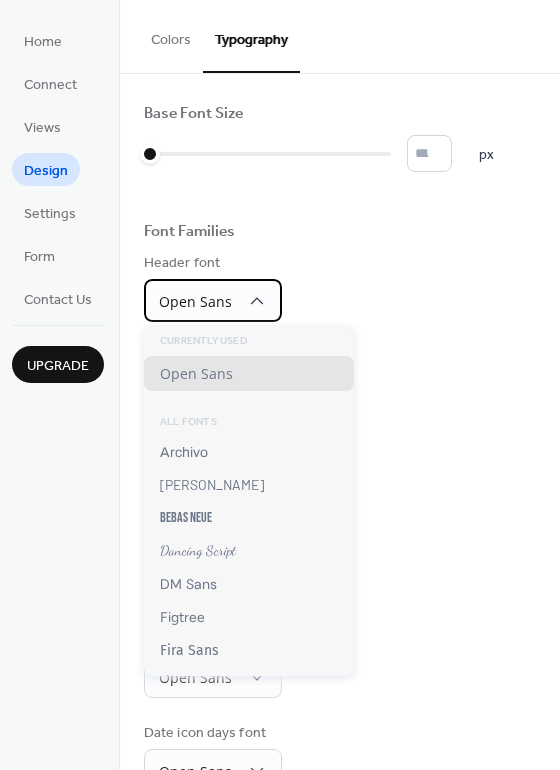 click on "Open Sans" at bounding box center (213, 300) 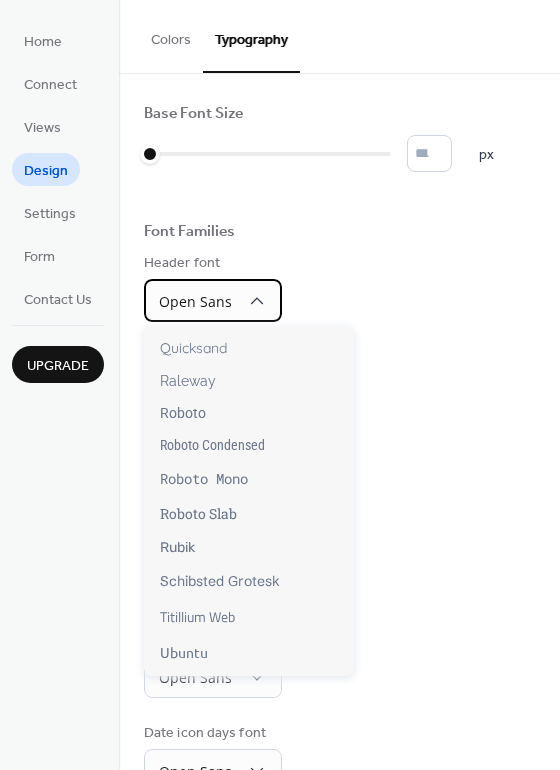 scroll, scrollTop: 1433, scrollLeft: 0, axis: vertical 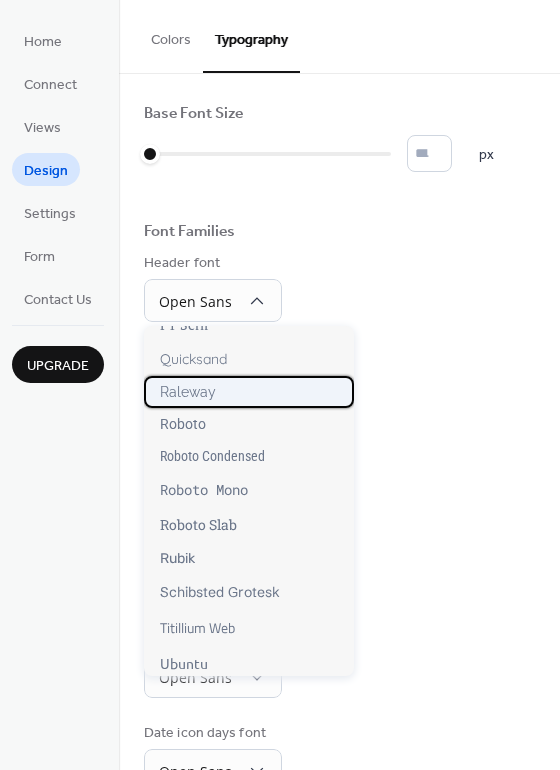 click on "Raleway" at bounding box center (188, 392) 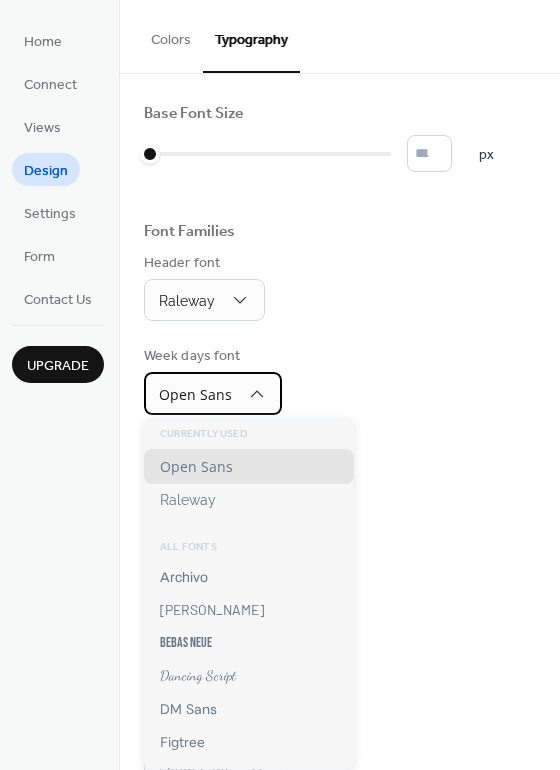 click on "Open Sans" at bounding box center (195, 394) 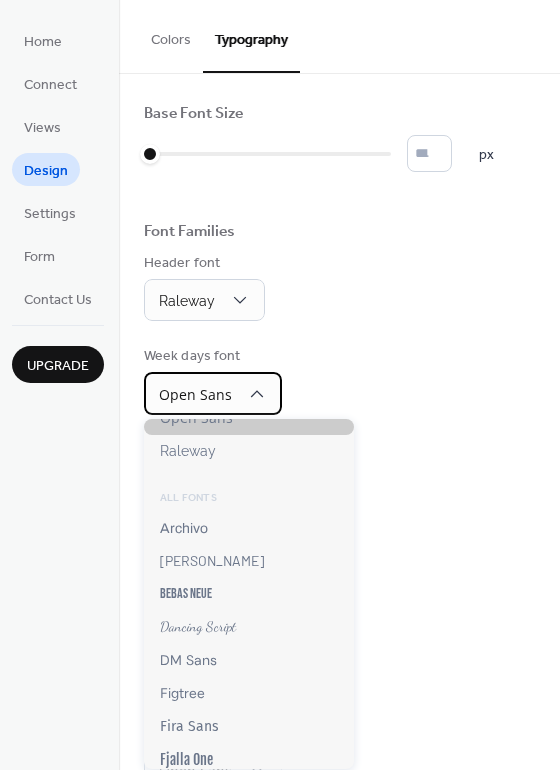 scroll, scrollTop: 52, scrollLeft: 0, axis: vertical 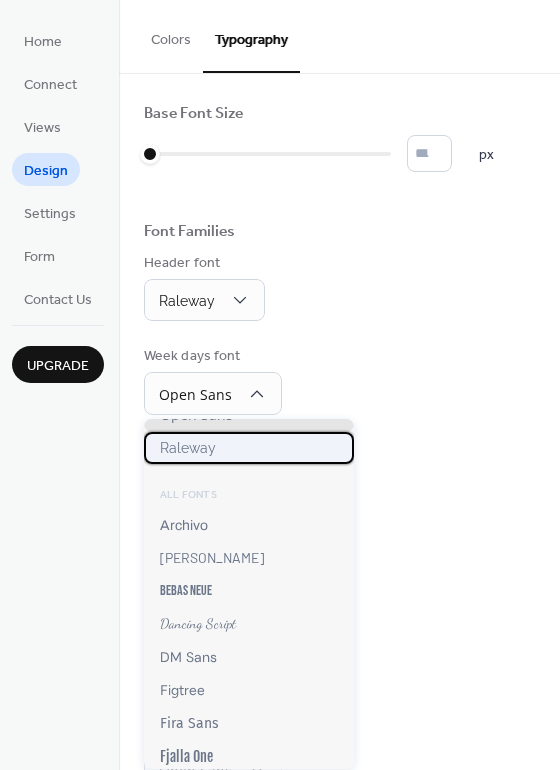 click on "Raleway" at bounding box center (188, 448) 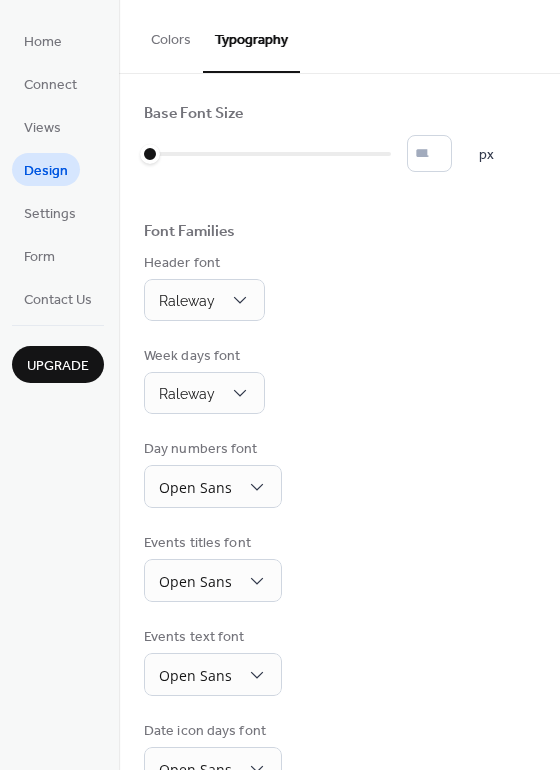 click on "Base Font Size * px Font Families Header font Raleway Week days font Raleway Day numbers font Open Sans Events titles font Open Sans Events text font Open Sans Date icon days font Open Sans Date icon months font Open Sans" at bounding box center [339, 494] 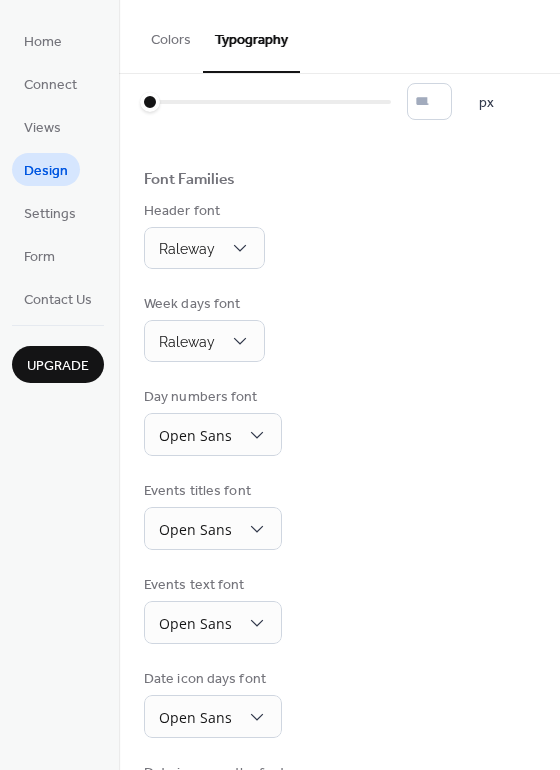 scroll, scrollTop: 80, scrollLeft: 0, axis: vertical 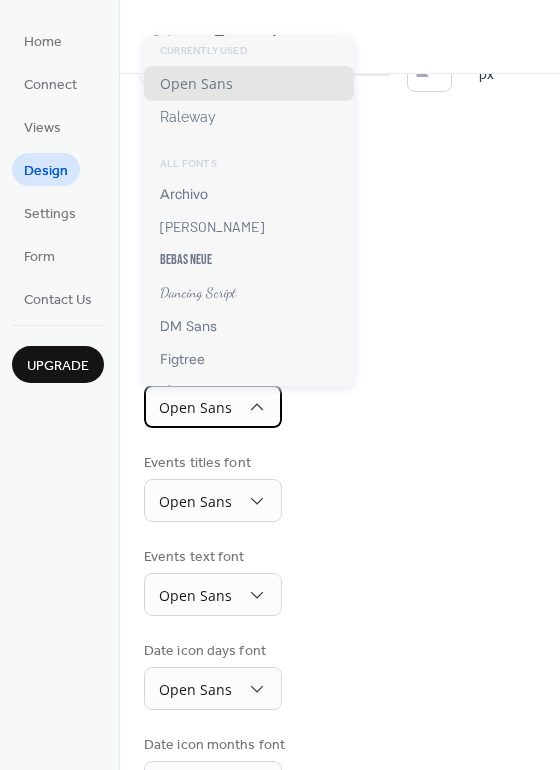 click on "Open Sans" at bounding box center [213, 406] 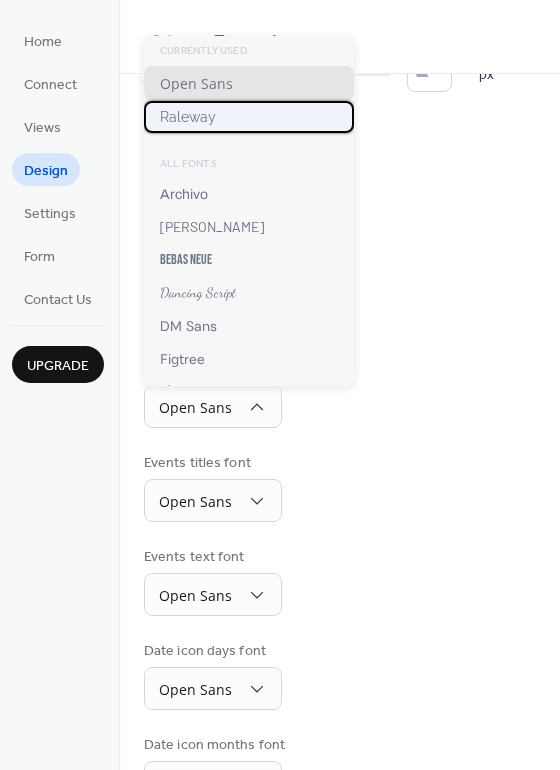 click on "Raleway" at bounding box center [188, 117] 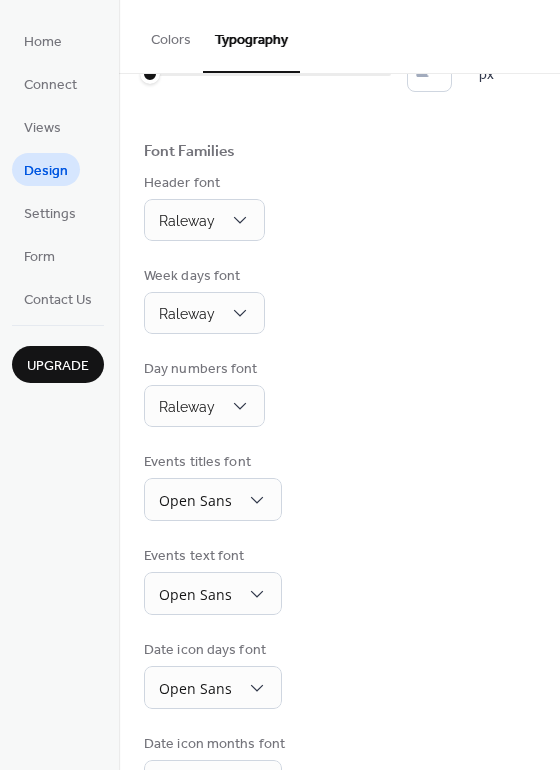 click on "Header font Raleway" at bounding box center [339, 207] 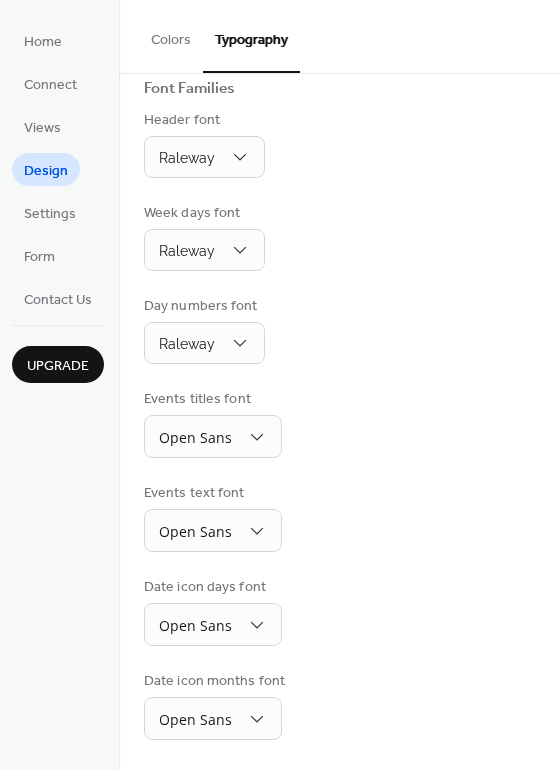 scroll, scrollTop: 145, scrollLeft: 0, axis: vertical 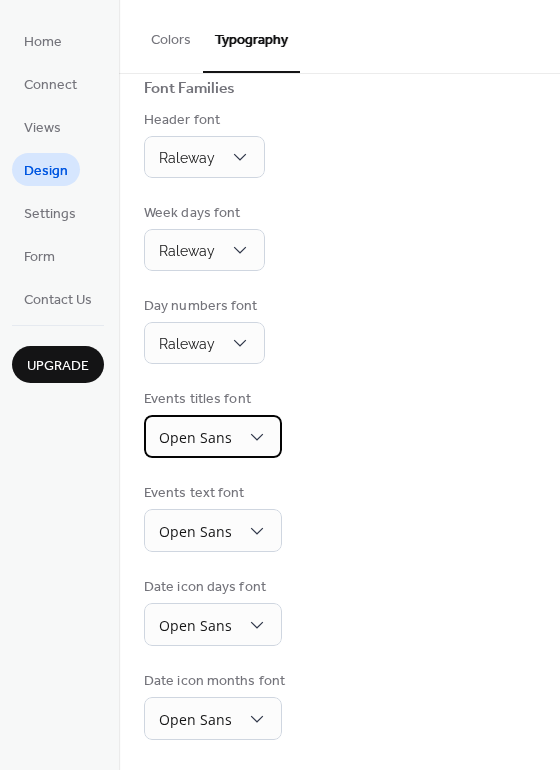 click on "Open Sans" at bounding box center [195, 437] 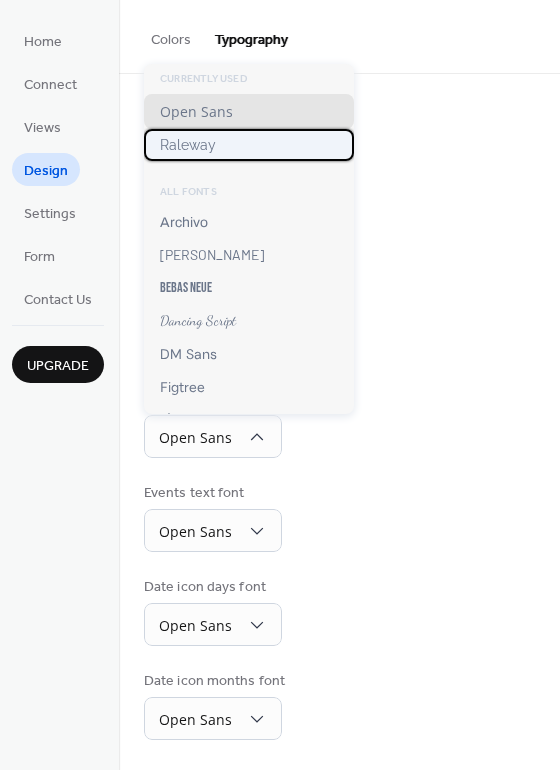 click on "Raleway" at bounding box center (188, 145) 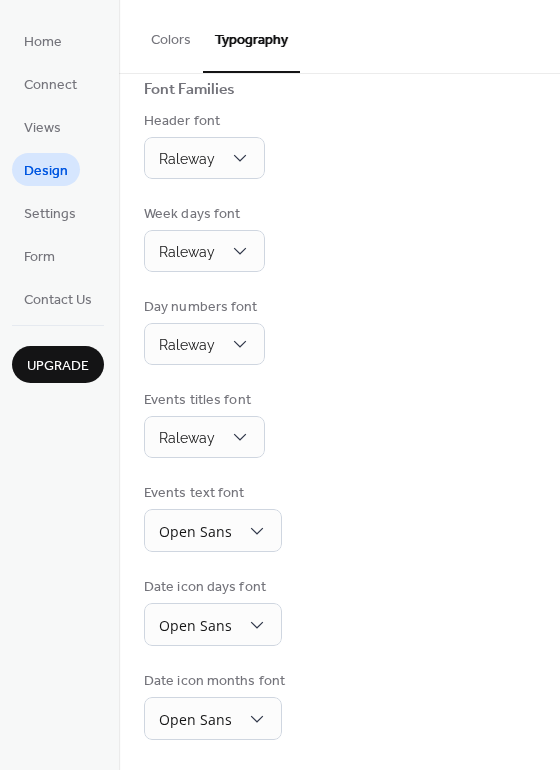 scroll, scrollTop: 144, scrollLeft: 0, axis: vertical 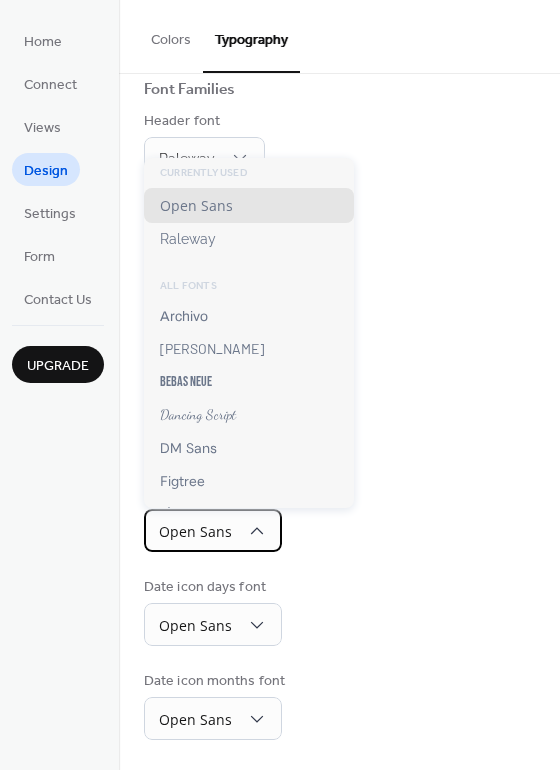 click on "Open Sans" at bounding box center [195, 531] 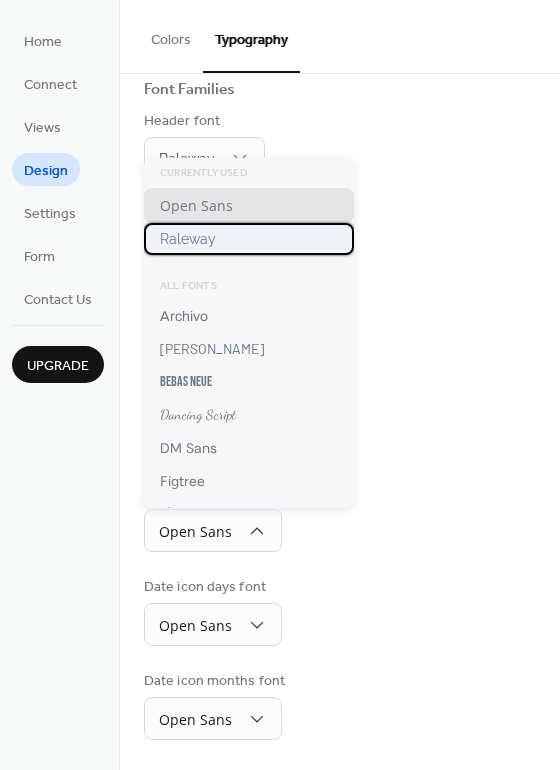 click on "Raleway" at bounding box center [188, 239] 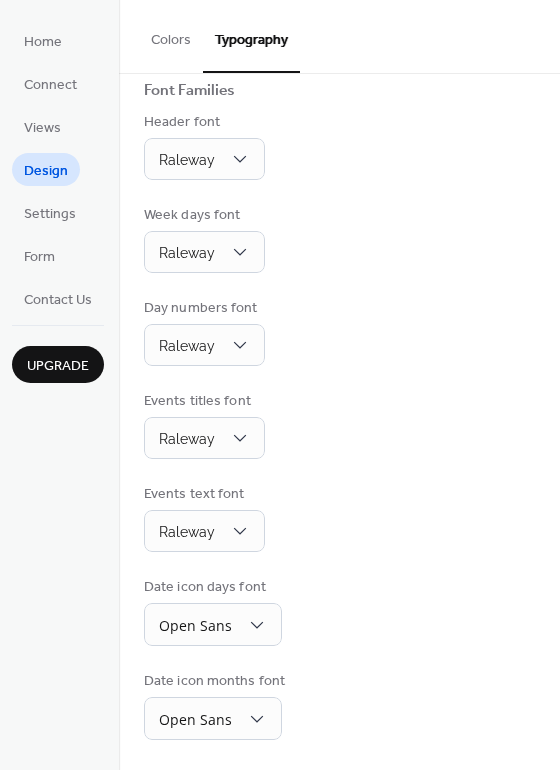 scroll, scrollTop: 144, scrollLeft: 0, axis: vertical 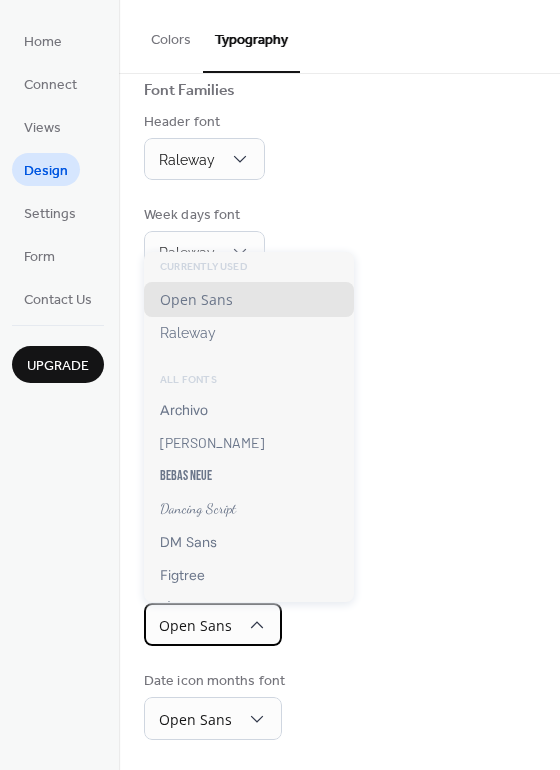 click on "Open Sans" at bounding box center (195, 625) 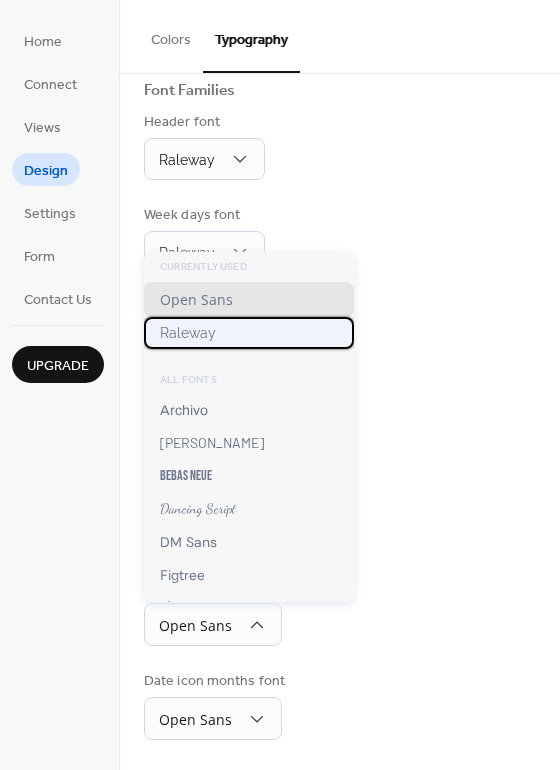 click on "Raleway" at bounding box center (188, 333) 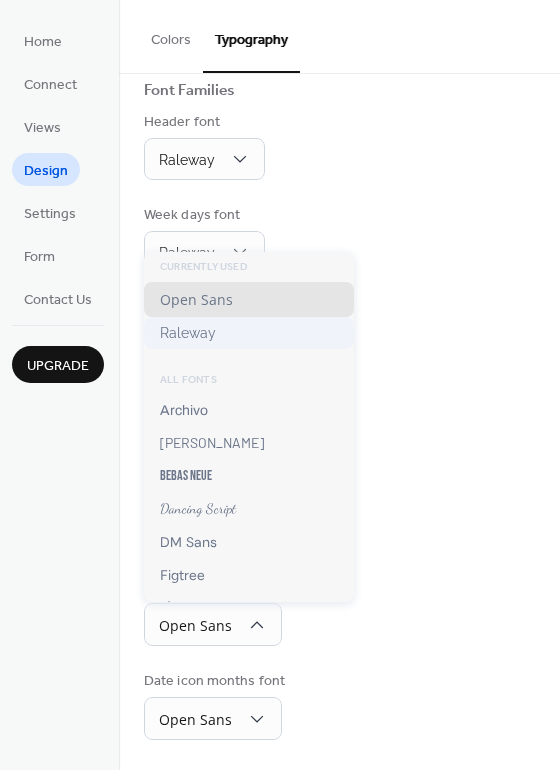 scroll, scrollTop: 143, scrollLeft: 0, axis: vertical 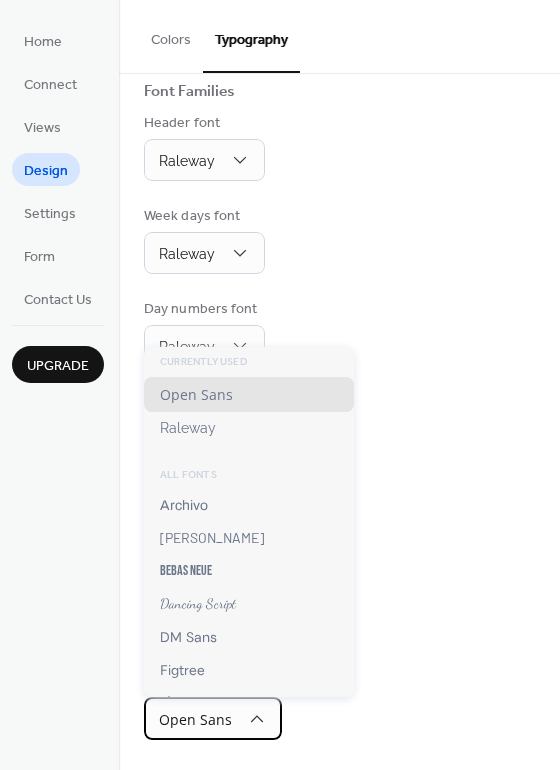 click on "Open Sans" at bounding box center (213, 718) 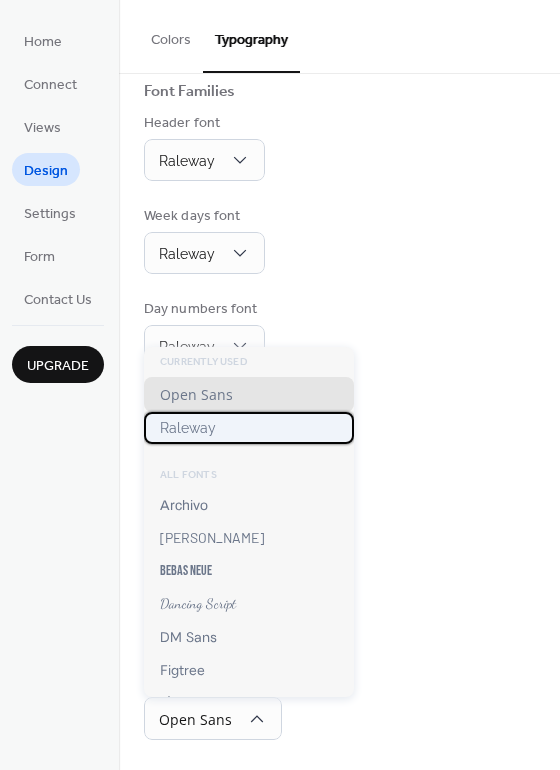 click on "Raleway" at bounding box center (188, 428) 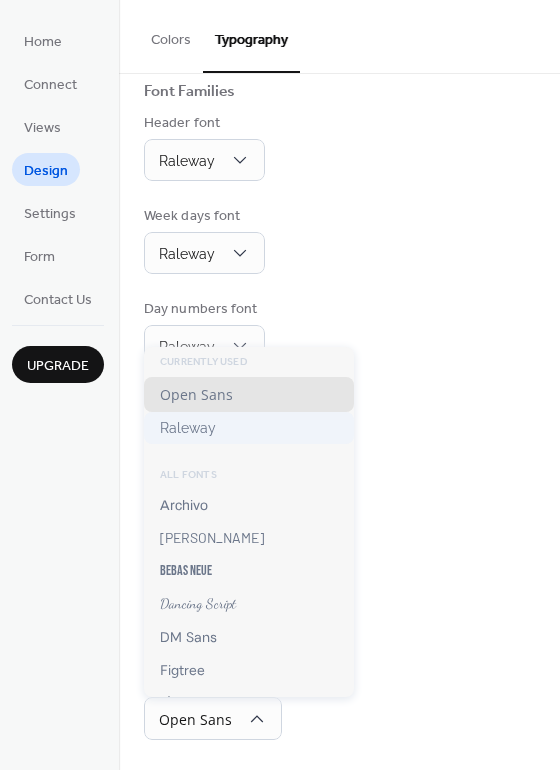 scroll, scrollTop: 142, scrollLeft: 0, axis: vertical 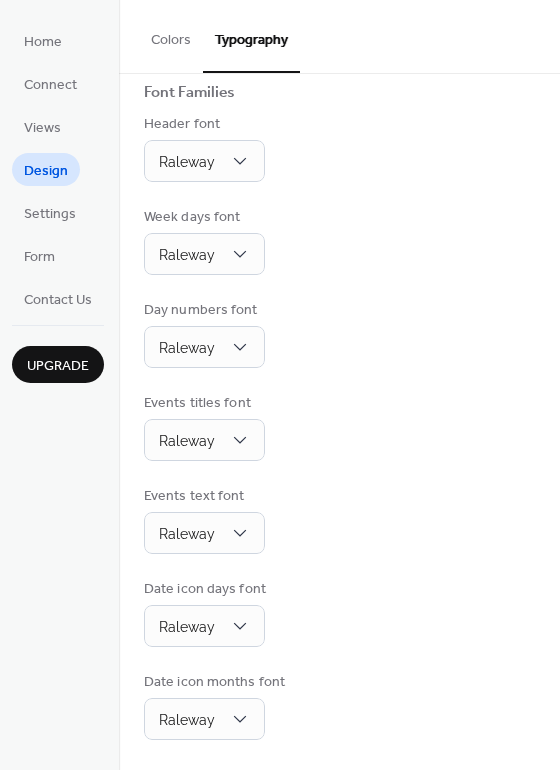 click on "Base Font Size * px Font Families Header font Raleway Week days font Raleway Day numbers font Raleway Events titles font Raleway Events text font Raleway Date icon days font Raleway Date icon months font Raleway" at bounding box center [339, 352] 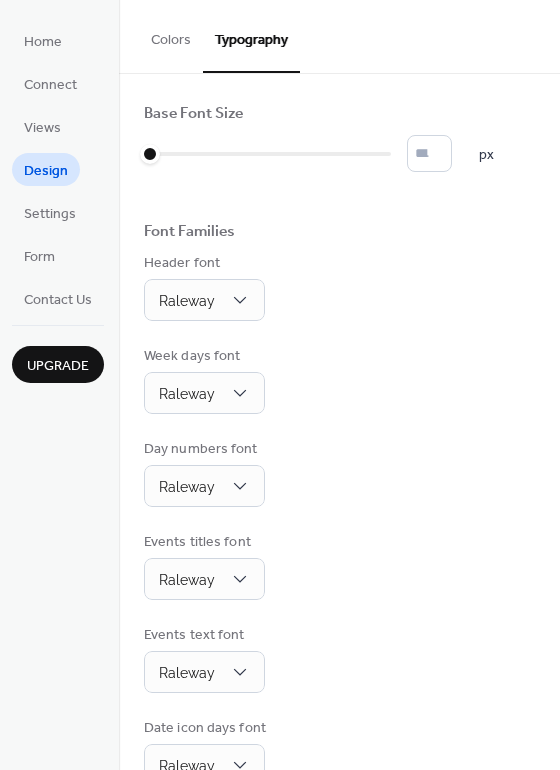 click on "Colors" at bounding box center (171, 35) 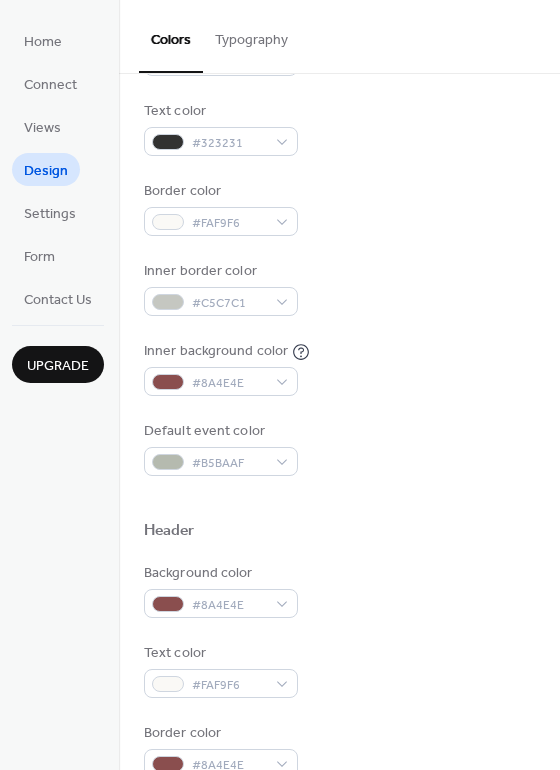 scroll, scrollTop: 264, scrollLeft: 0, axis: vertical 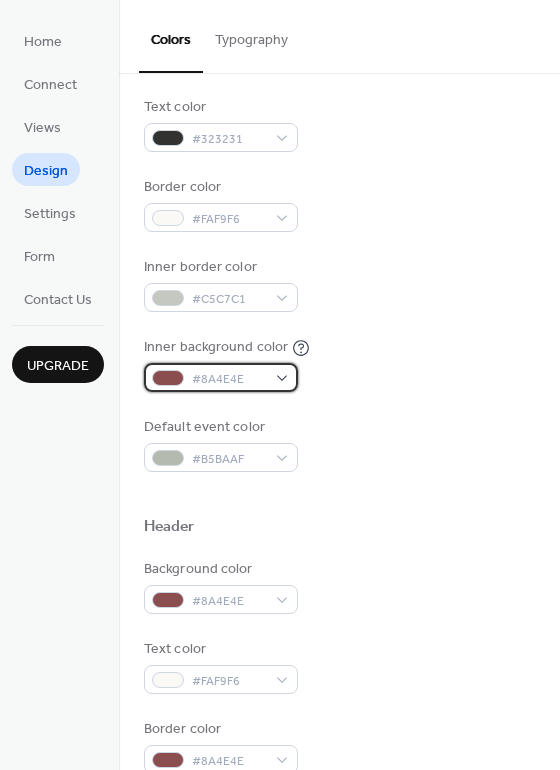 click on "#8A4E4E" at bounding box center (221, 377) 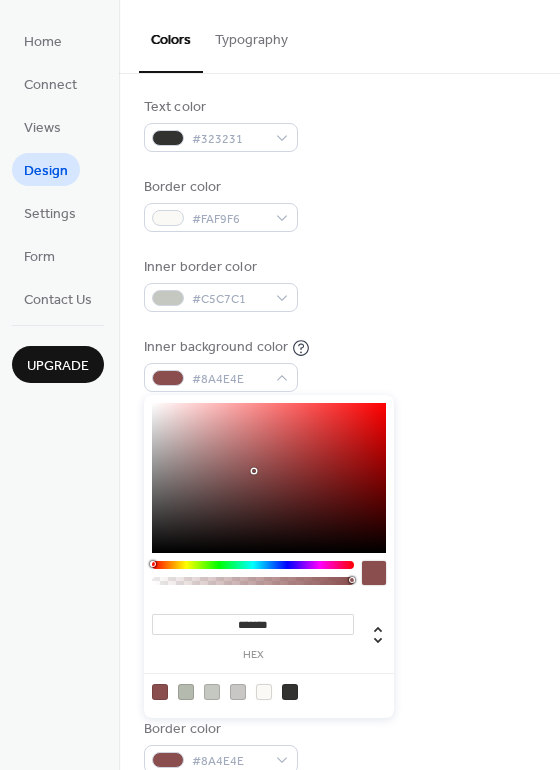 click at bounding box center (264, 692) 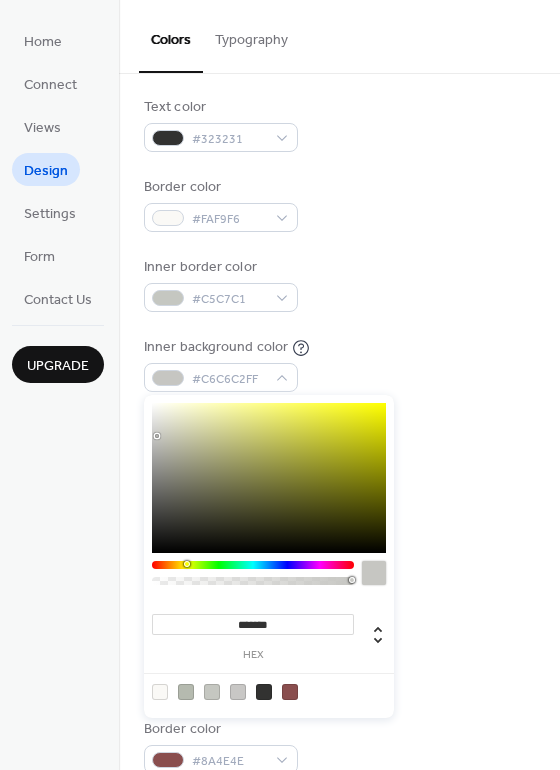 type on "*******" 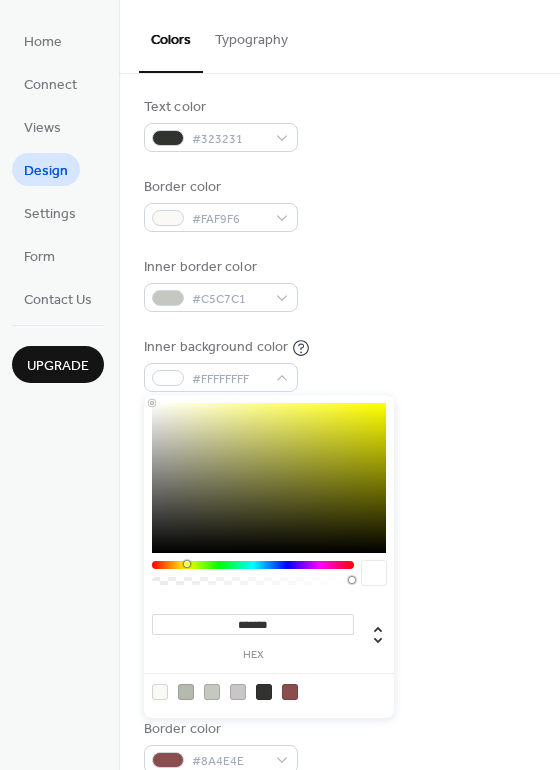 drag, startPoint x: 176, startPoint y: 524, endPoint x: 137, endPoint y: 382, distance: 147.25827 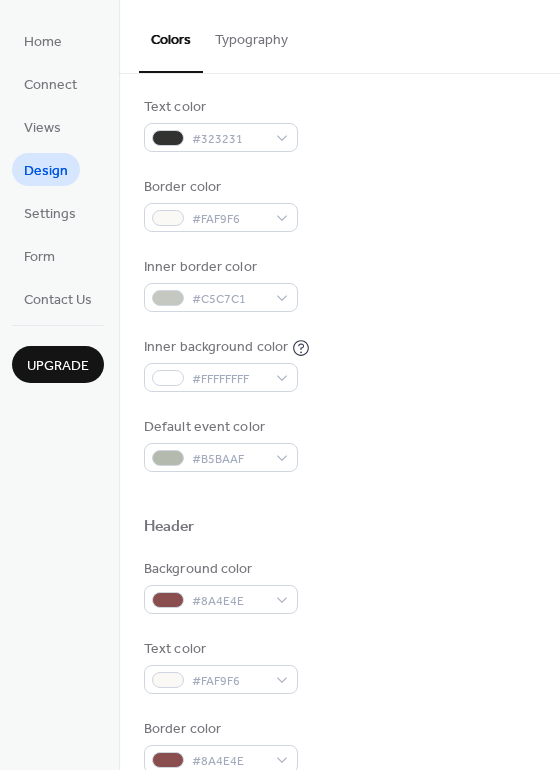 click on "Background color #FAF9F6 Text color #323231 Border color #FAF9F6 Inner border color #C5C7C1 Inner background color #FFFFFFFF Default event color #B5BAAF" at bounding box center [339, 244] 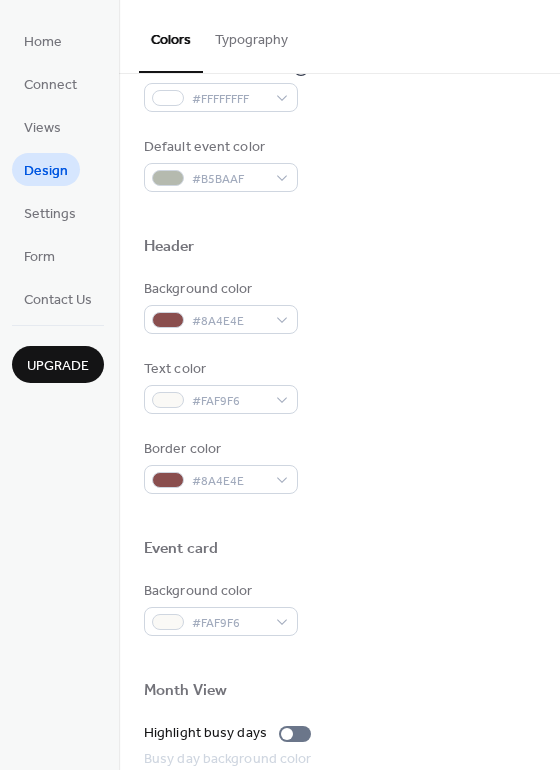 scroll, scrollTop: 535, scrollLeft: 0, axis: vertical 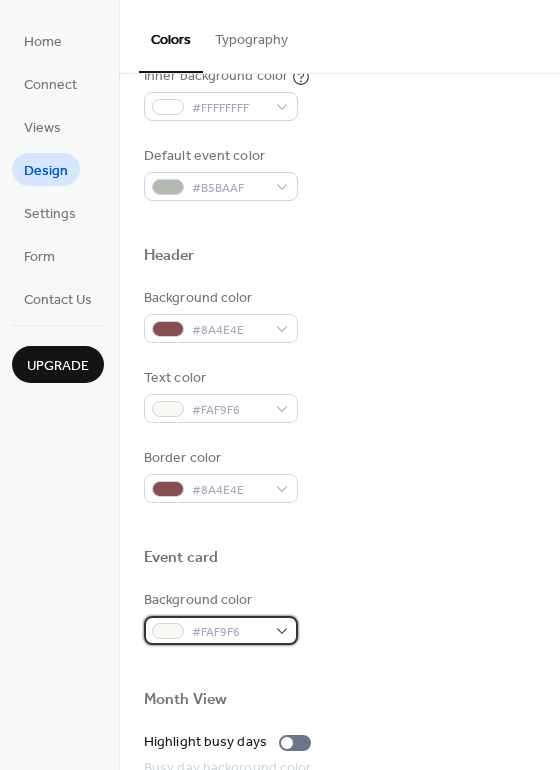 click on "#FAF9F6" at bounding box center [221, 630] 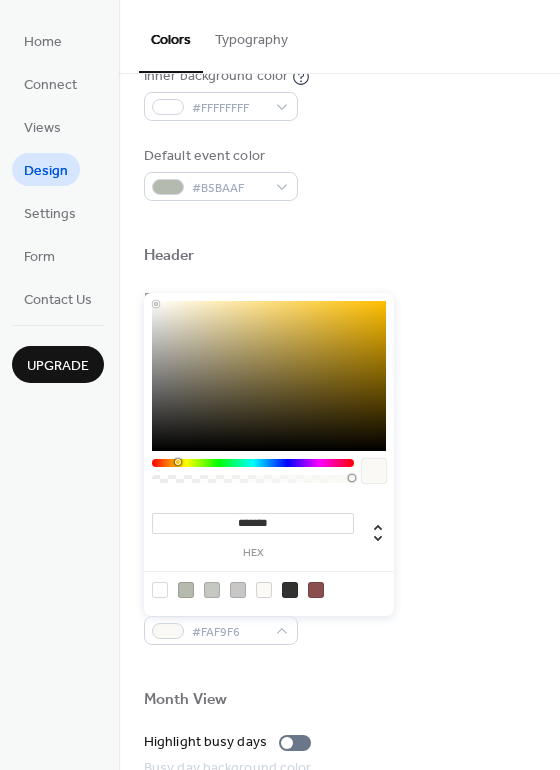 click at bounding box center (160, 590) 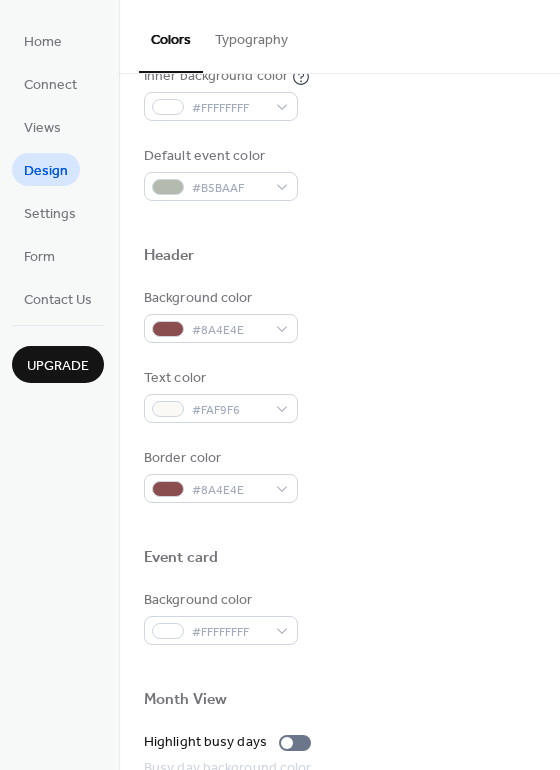 click at bounding box center (339, 525) 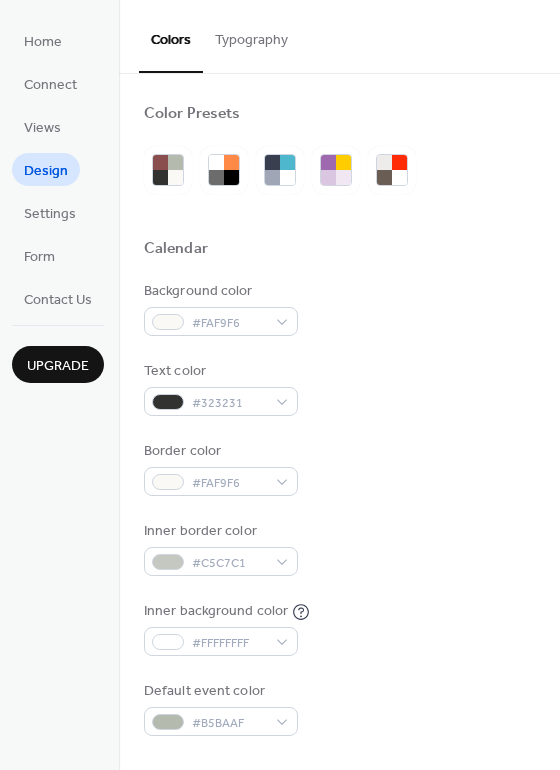 scroll, scrollTop: 1, scrollLeft: 0, axis: vertical 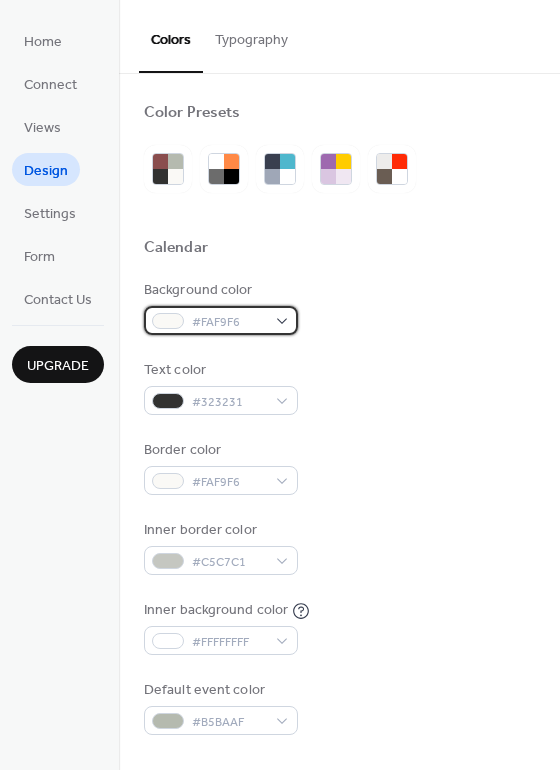 click on "#FAF9F6" at bounding box center (221, 320) 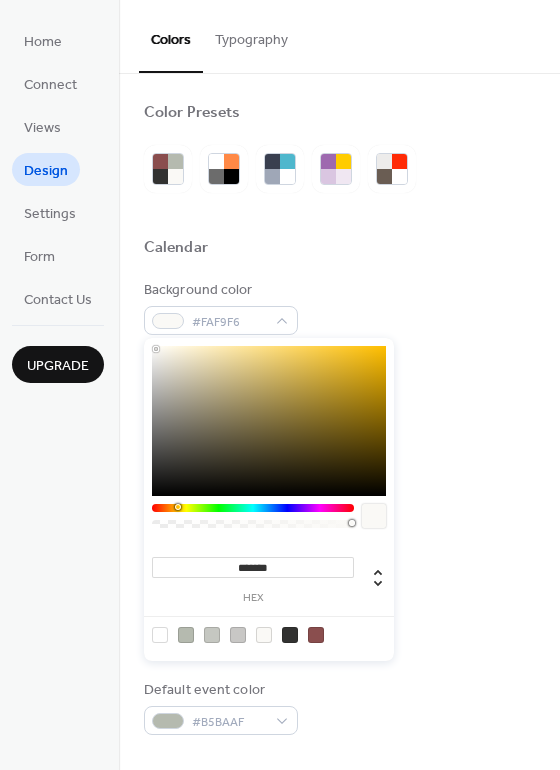 click at bounding box center (160, 635) 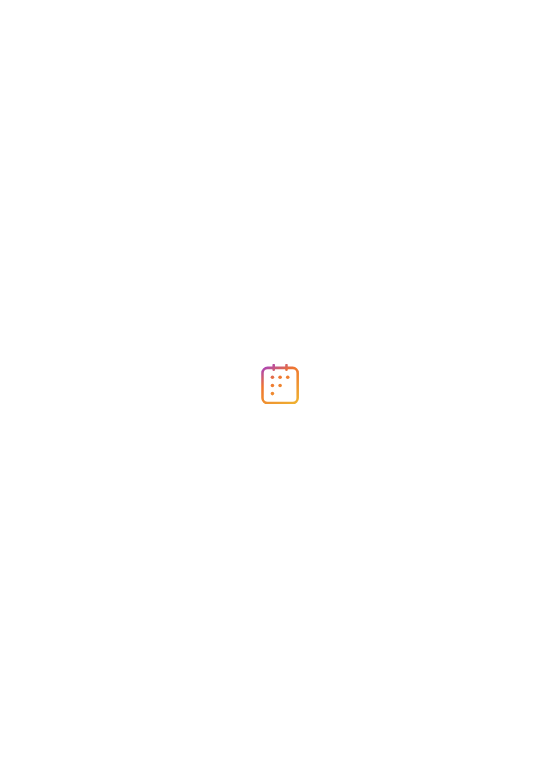 scroll, scrollTop: 0, scrollLeft: 0, axis: both 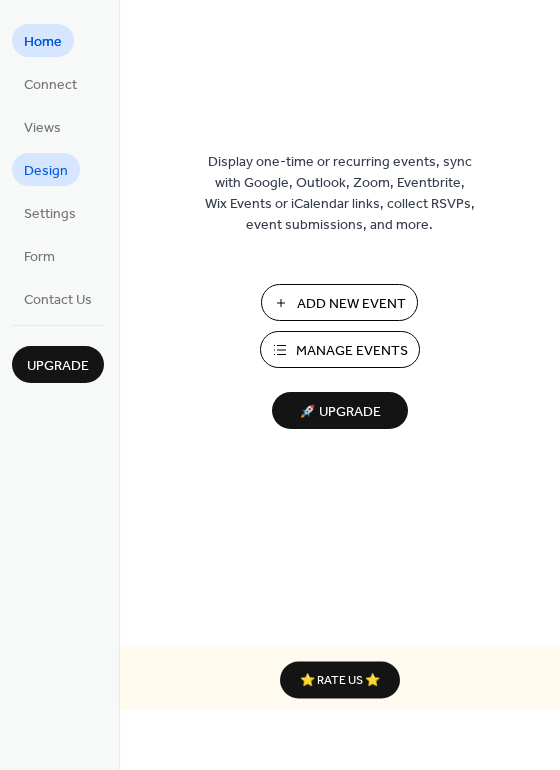 click on "Design" at bounding box center [46, 169] 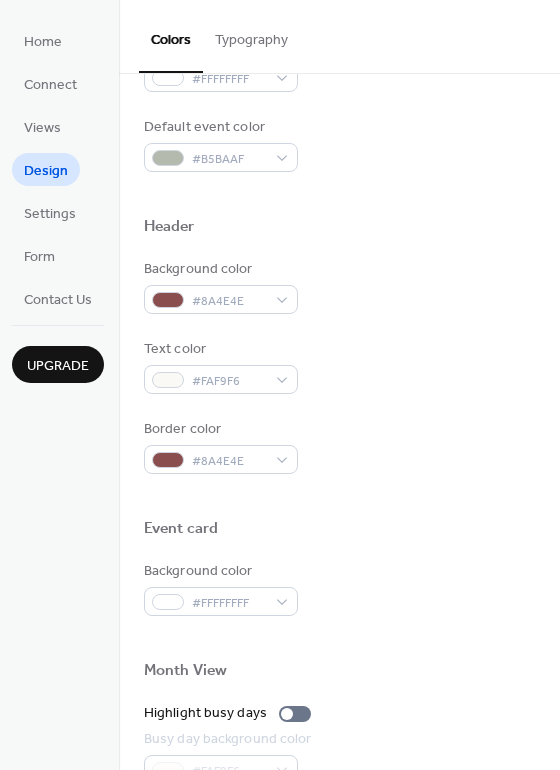 scroll, scrollTop: 576, scrollLeft: 0, axis: vertical 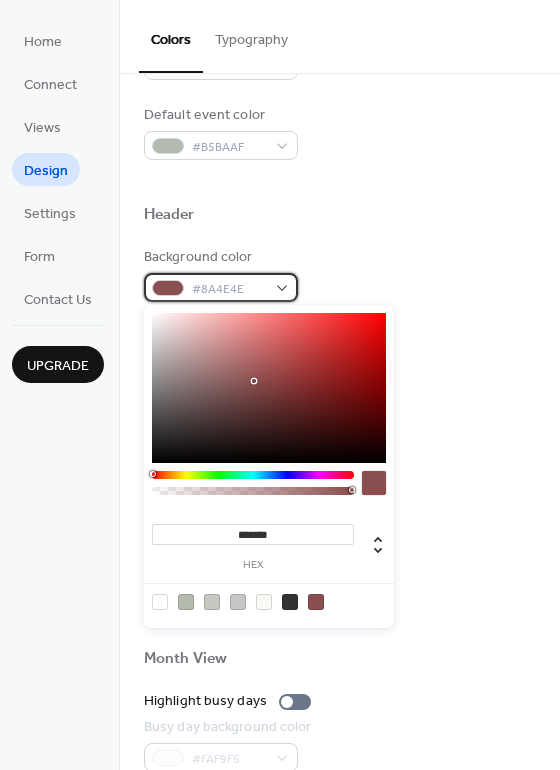 click on "#8A4E4E" at bounding box center (221, 287) 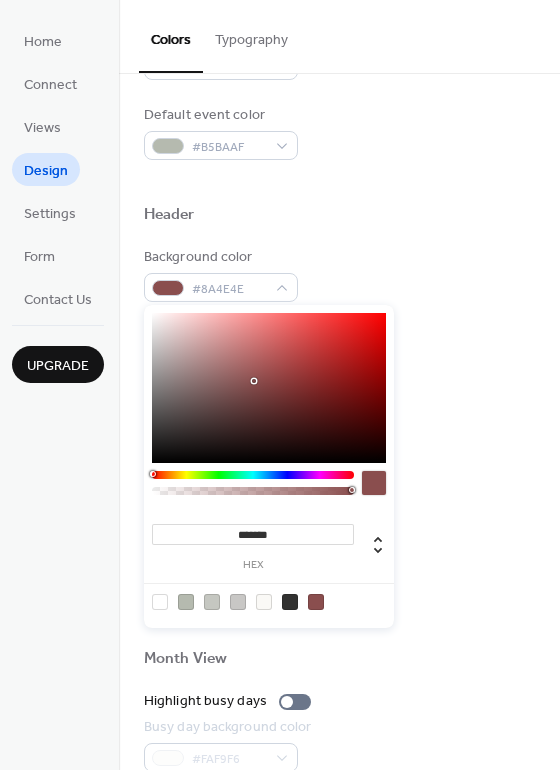 click at bounding box center (160, 602) 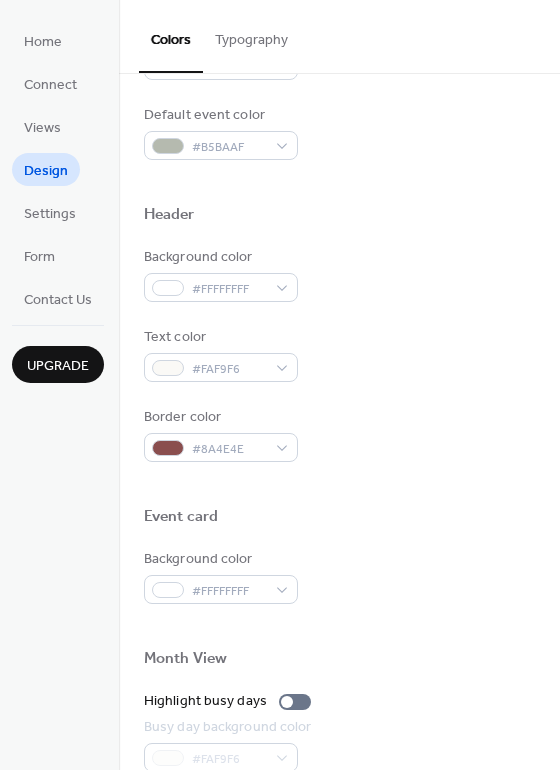 click on "Text color #FAF9F6" at bounding box center [339, 354] 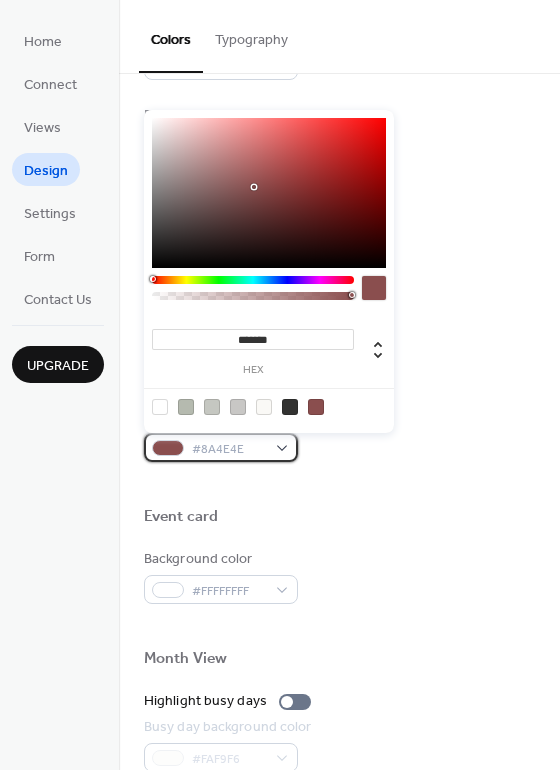 click on "#8A4E4E" at bounding box center (221, 447) 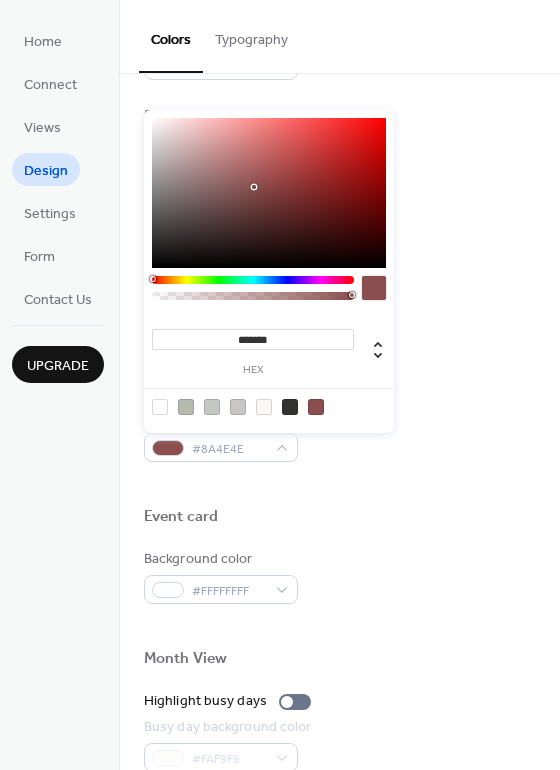 click at bounding box center (238, 407) 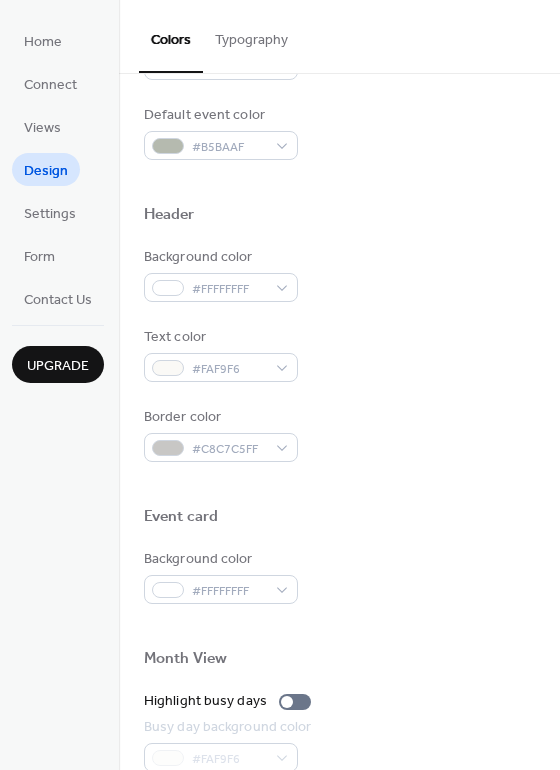 click on "Background color #FFFFFFFF Text color #FAF9F6 Border color #C8C7C5FF" at bounding box center [339, 354] 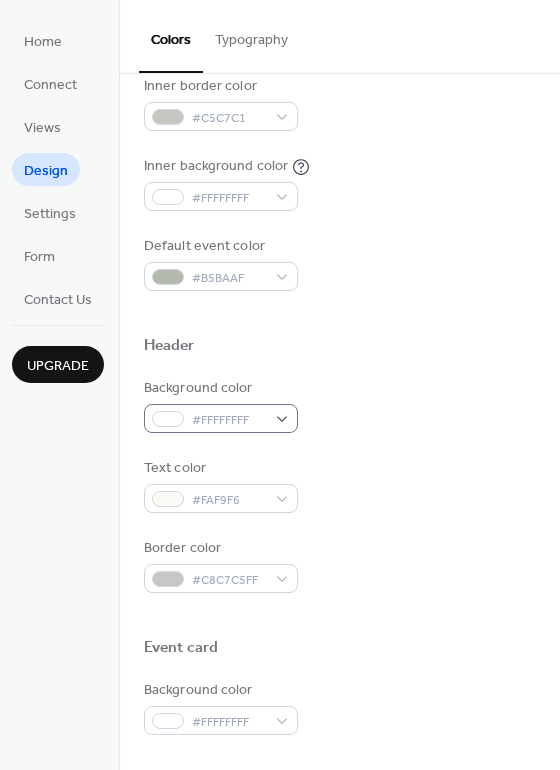 scroll, scrollTop: 448, scrollLeft: 0, axis: vertical 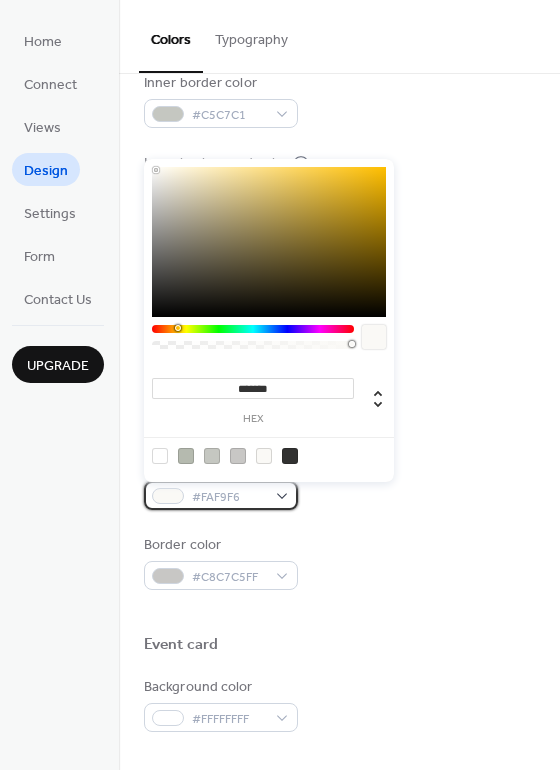 click on "#FAF9F6" at bounding box center (221, 495) 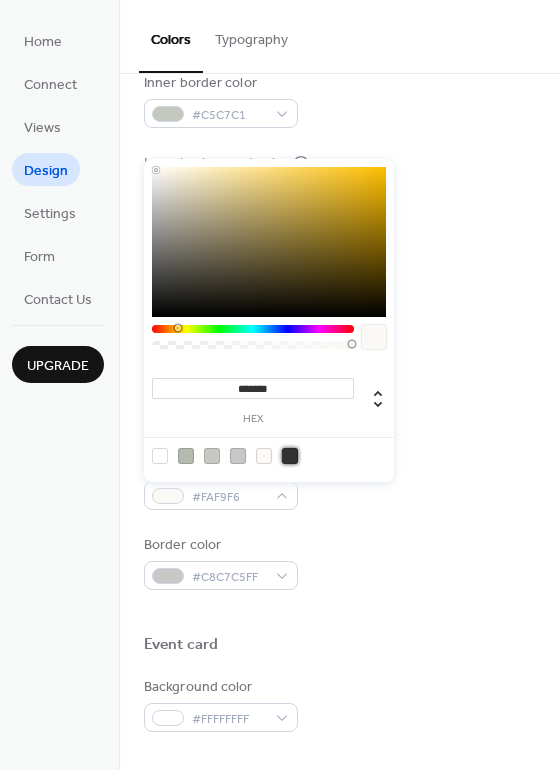 click at bounding box center (290, 456) 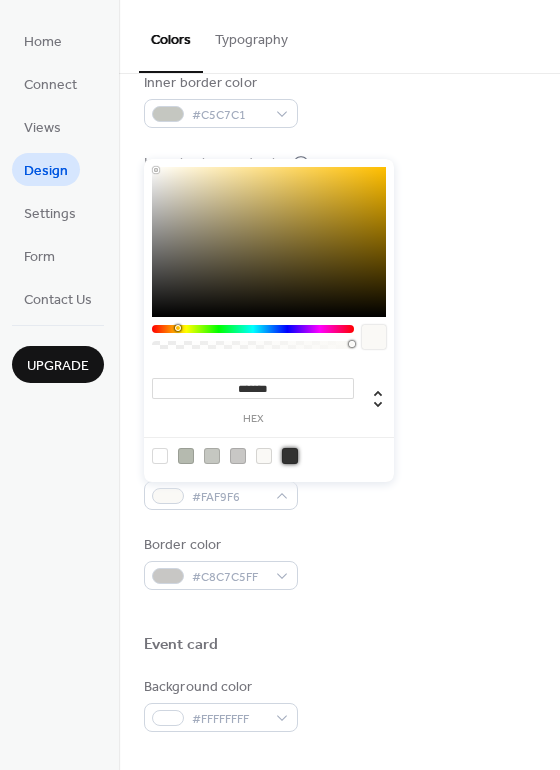 type on "*******" 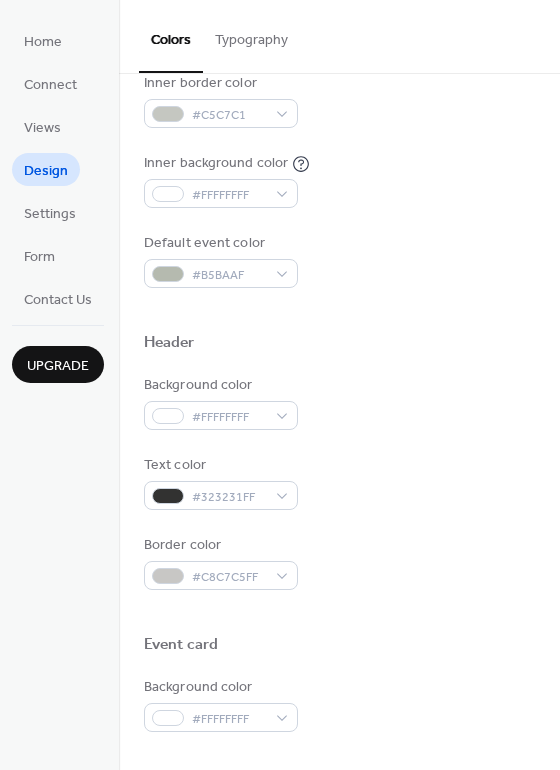 click on "Border color #C8C7C5FF" at bounding box center [339, 562] 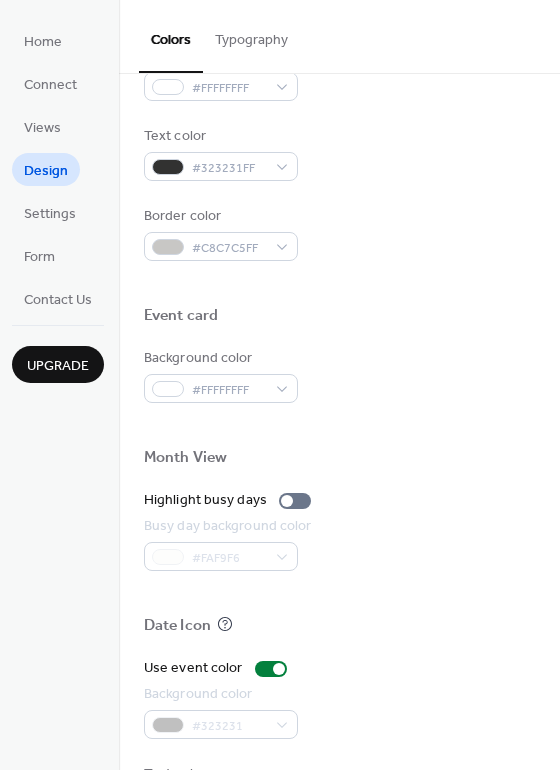 scroll, scrollTop: 798, scrollLeft: 0, axis: vertical 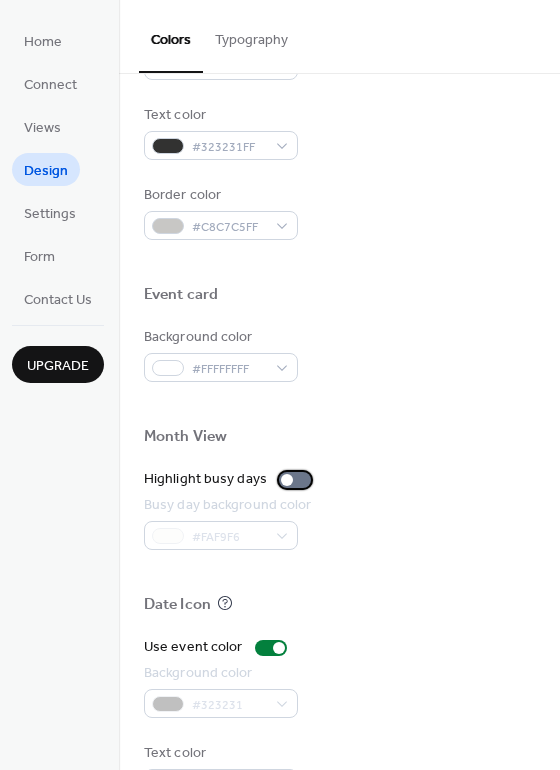 click at bounding box center (295, 480) 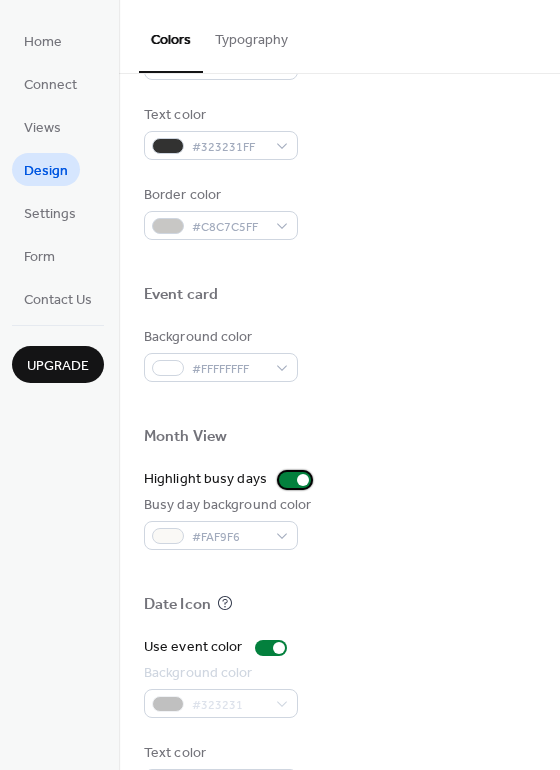 click at bounding box center [303, 480] 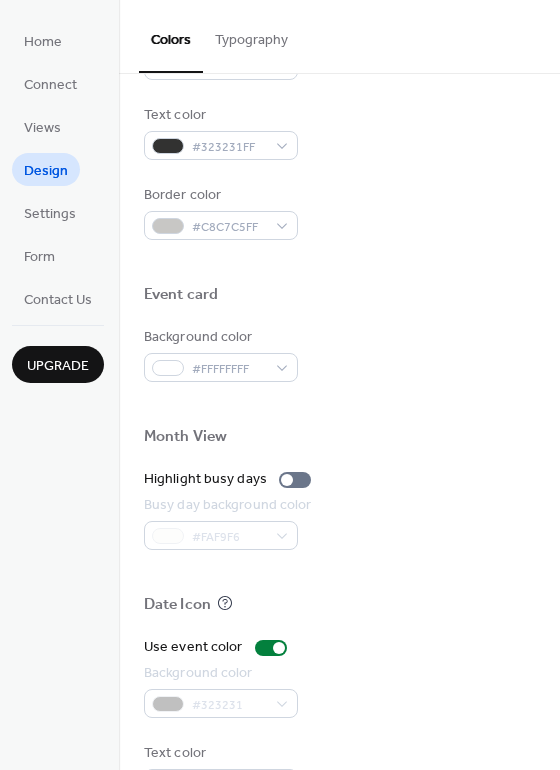 click at bounding box center [339, 461] 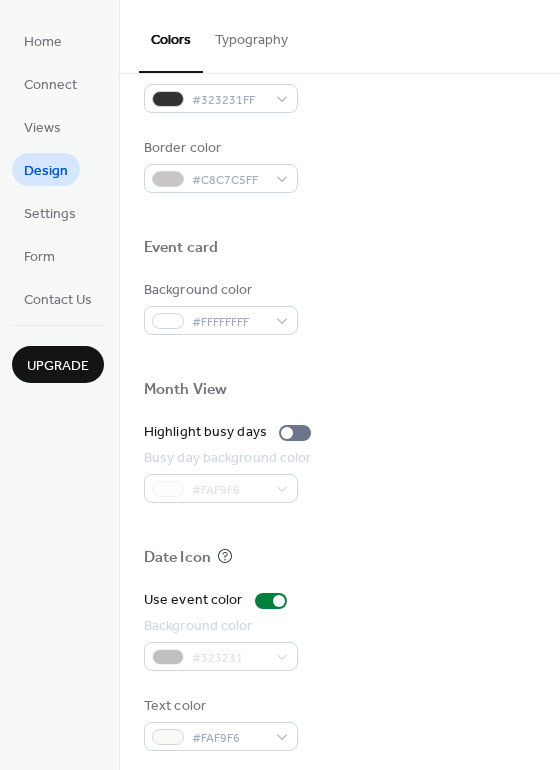 scroll, scrollTop: 855, scrollLeft: 0, axis: vertical 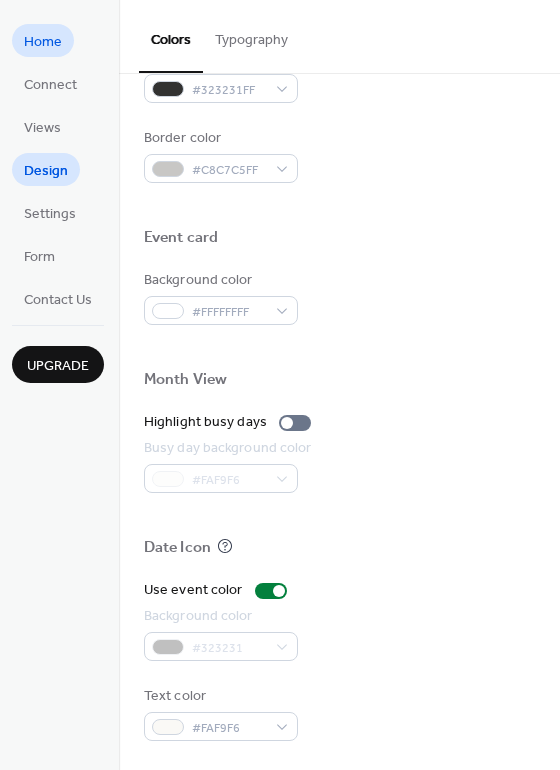 click on "Home" at bounding box center [43, 42] 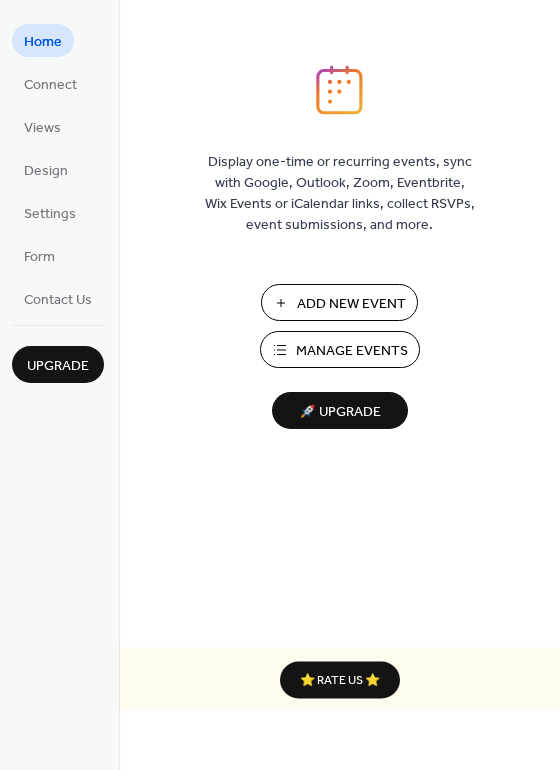 click on "Home" at bounding box center [43, 42] 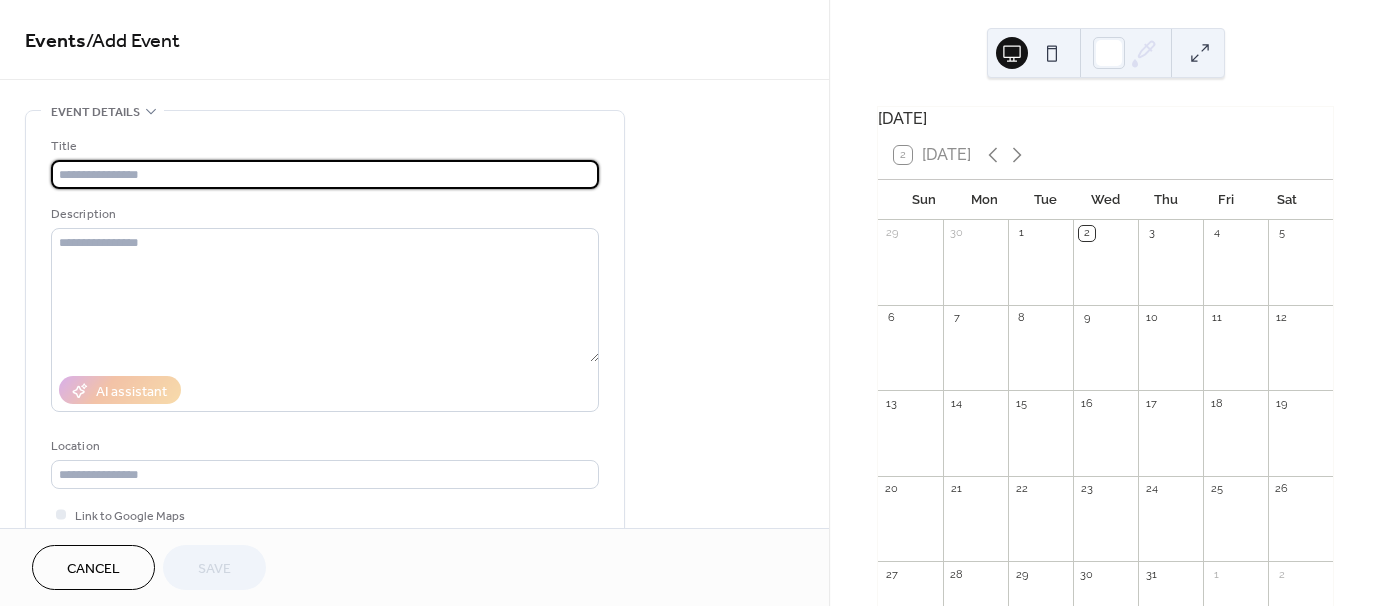 scroll, scrollTop: 0, scrollLeft: 0, axis: both 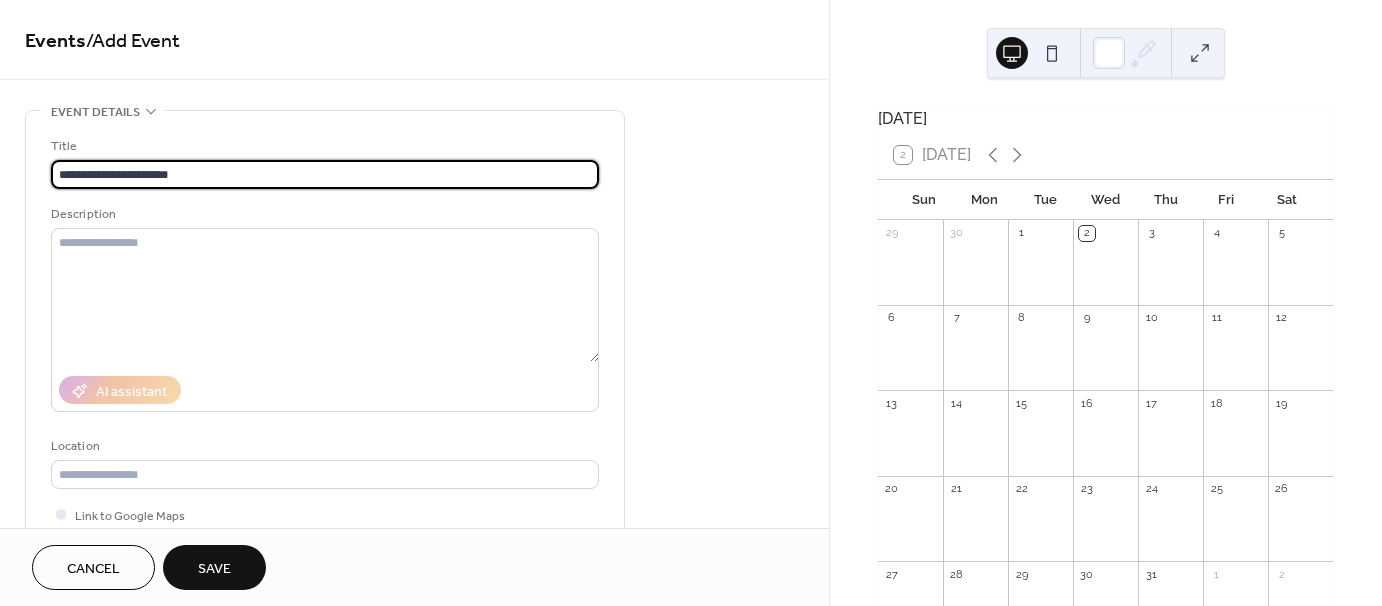 type on "**********" 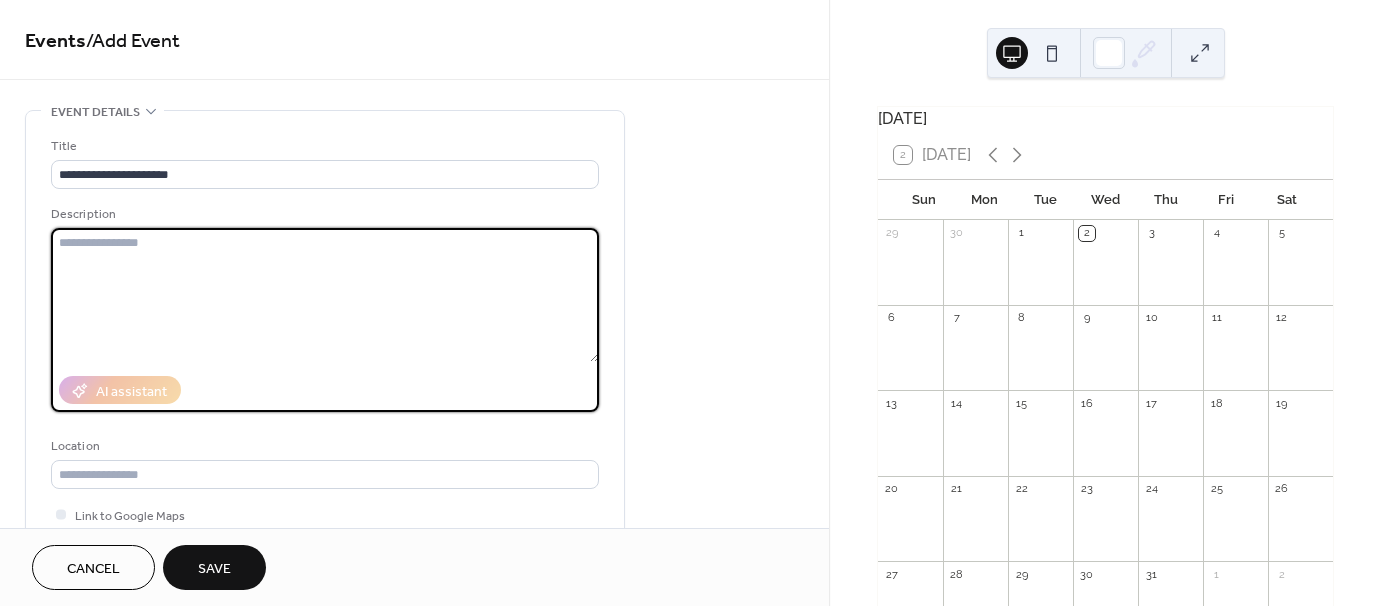 click at bounding box center [325, 295] 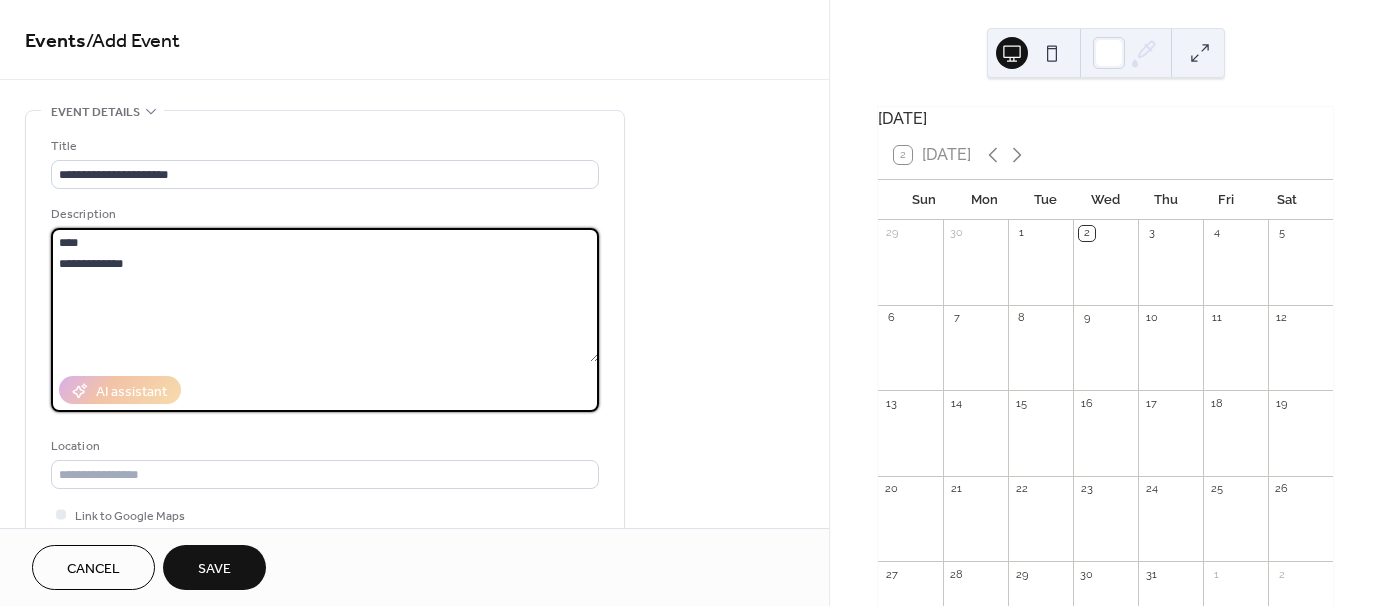 type on "**********" 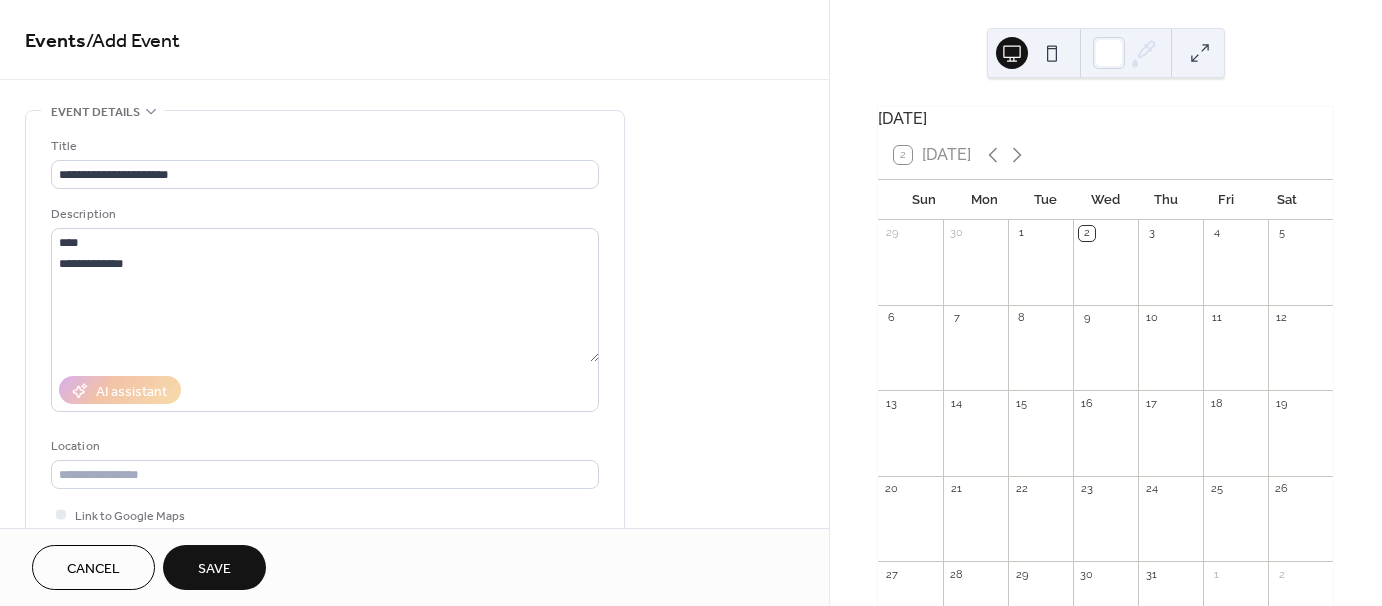 click on "11" at bounding box center (1216, 318) 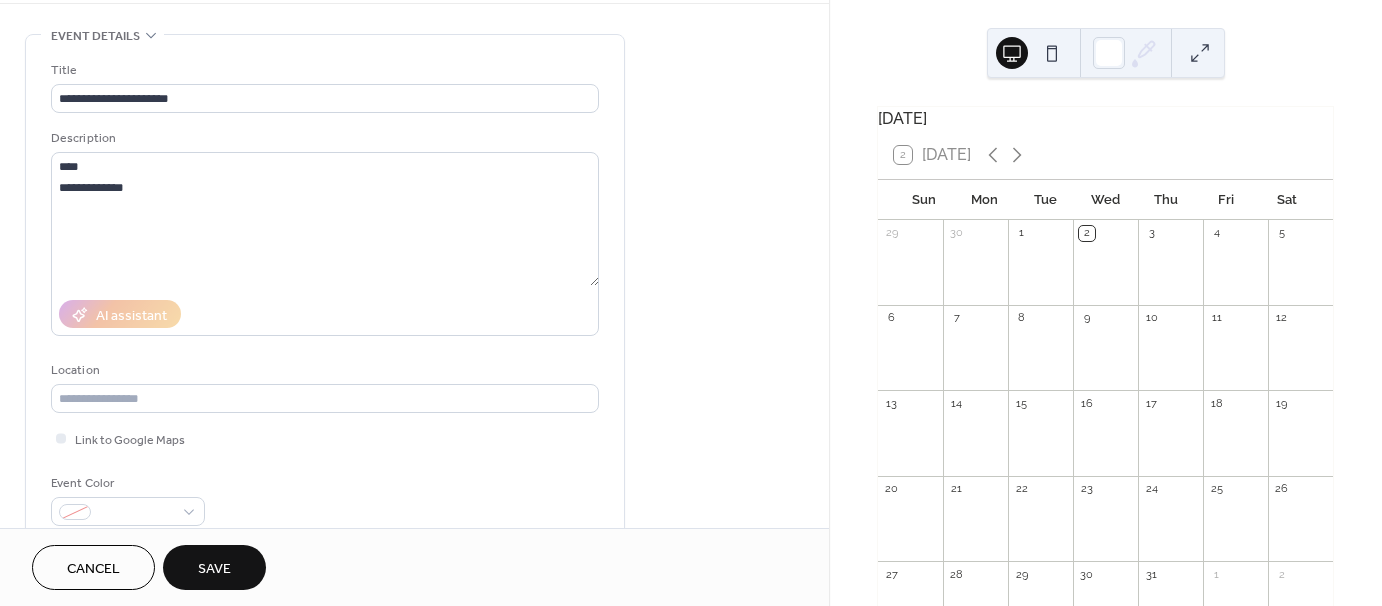 scroll, scrollTop: 80, scrollLeft: 0, axis: vertical 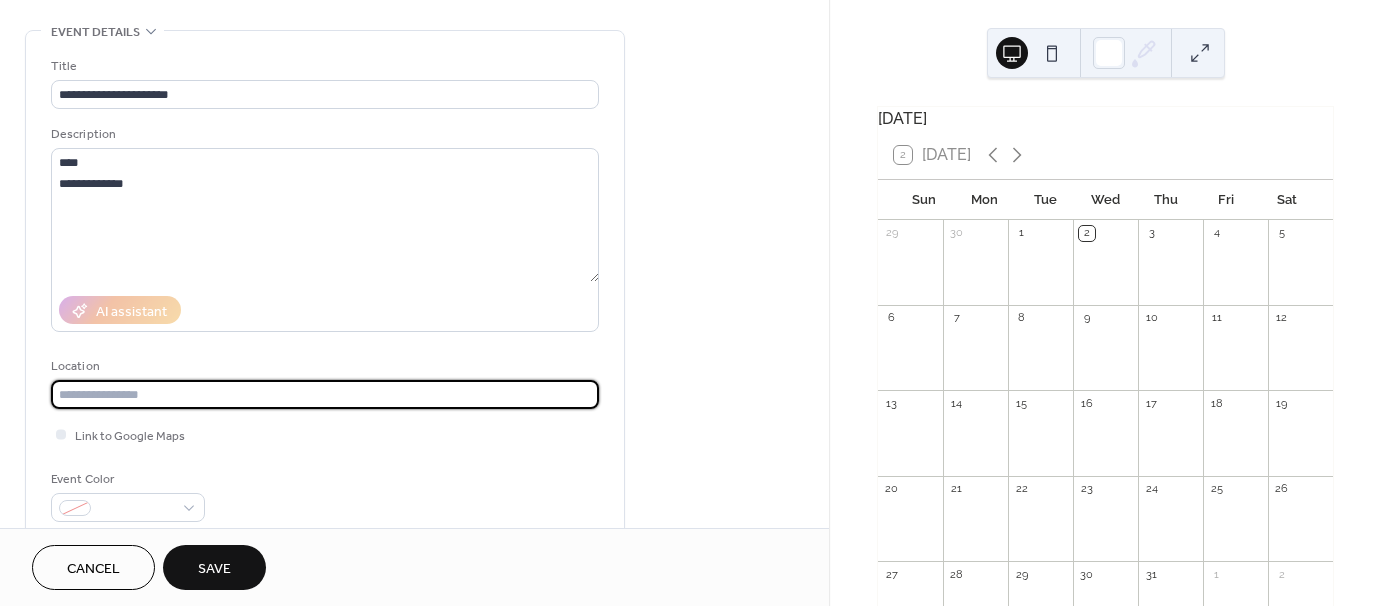 click at bounding box center [325, 394] 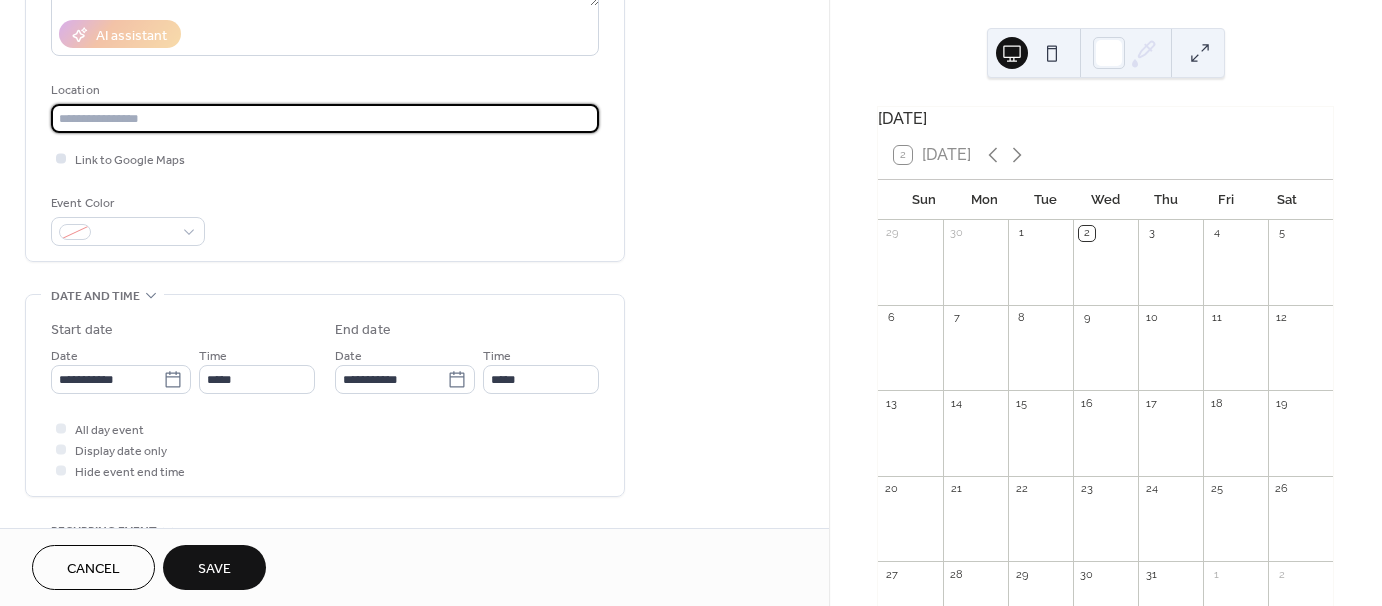 scroll, scrollTop: 383, scrollLeft: 0, axis: vertical 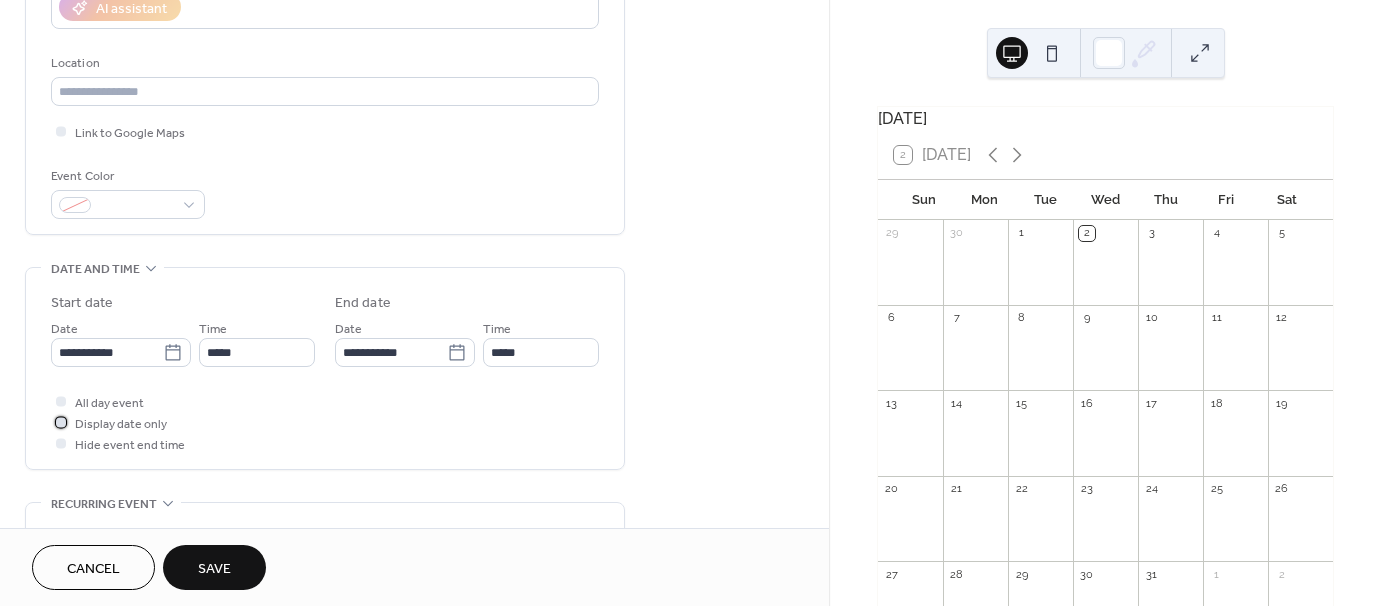 click at bounding box center [61, 422] 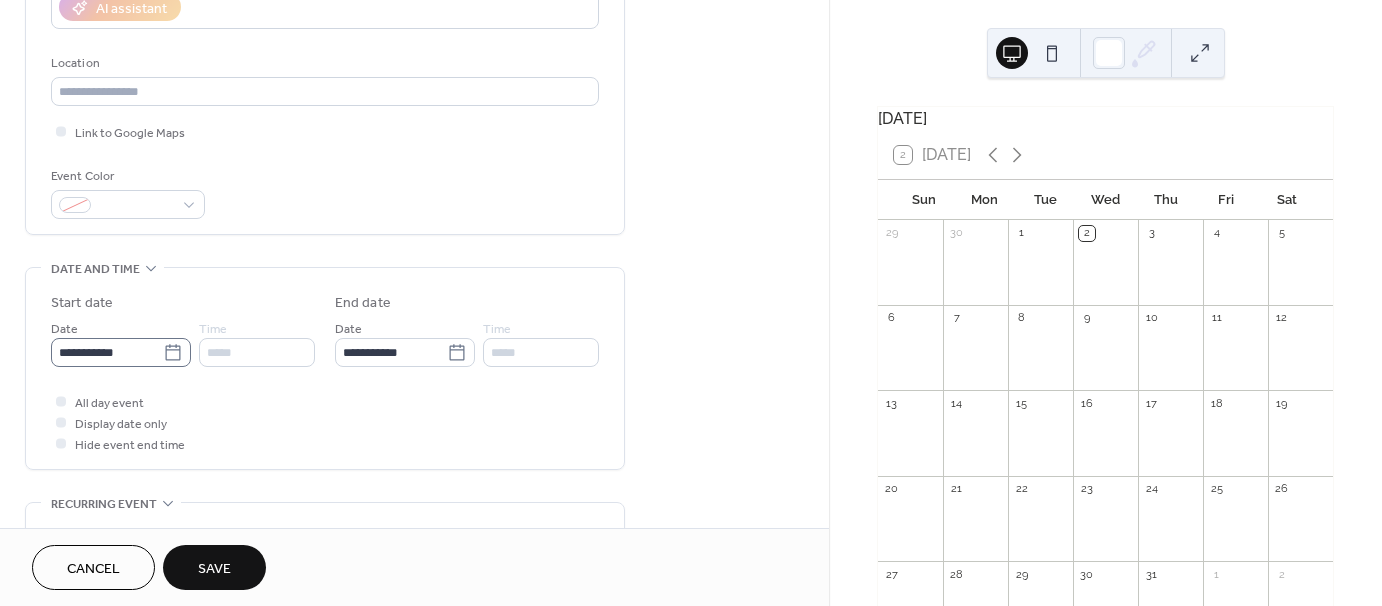 click 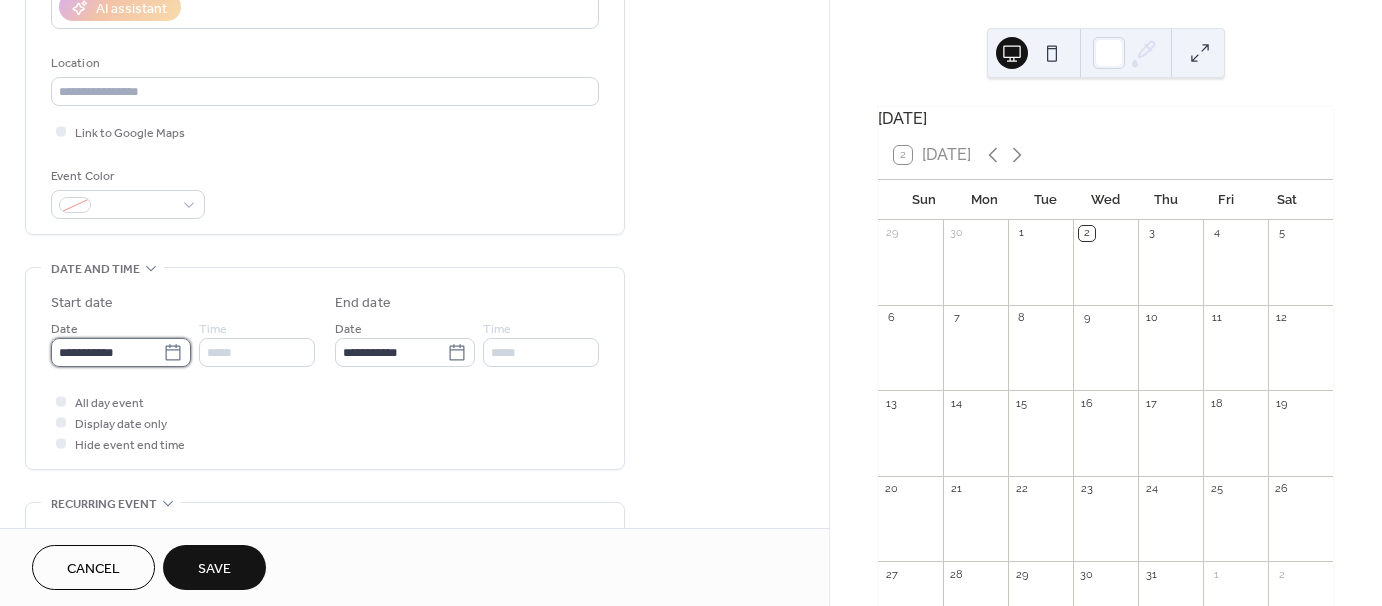 click on "**********" at bounding box center [107, 352] 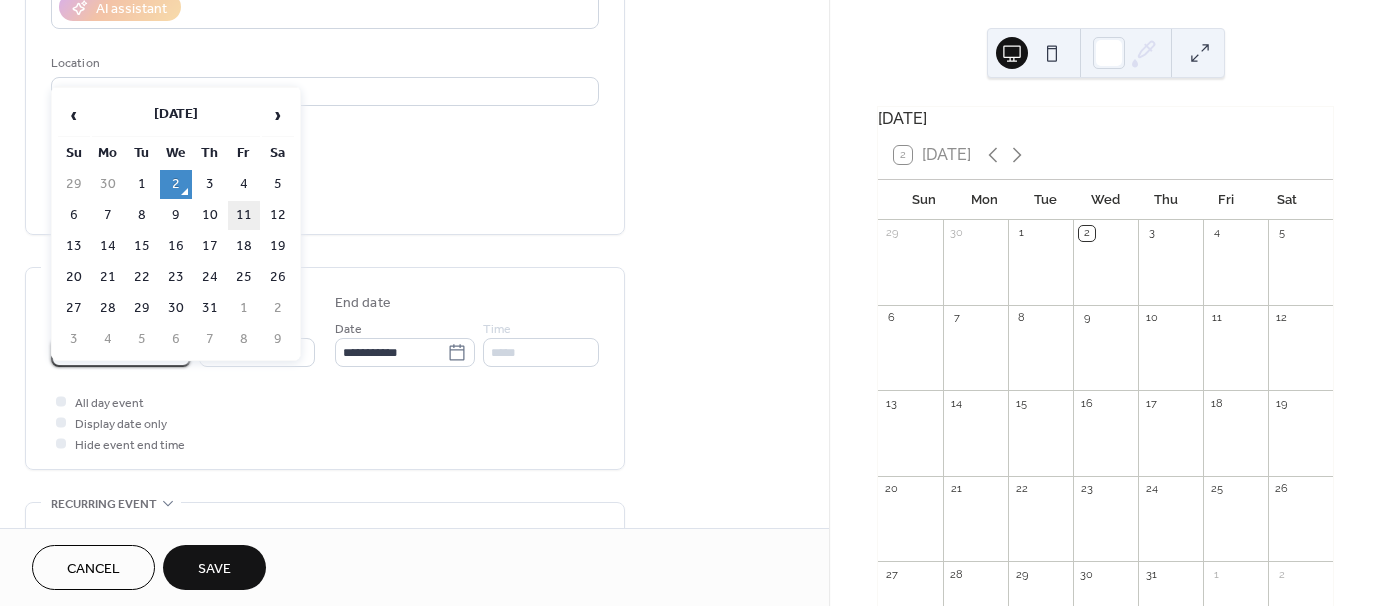 click on "11" at bounding box center [244, 215] 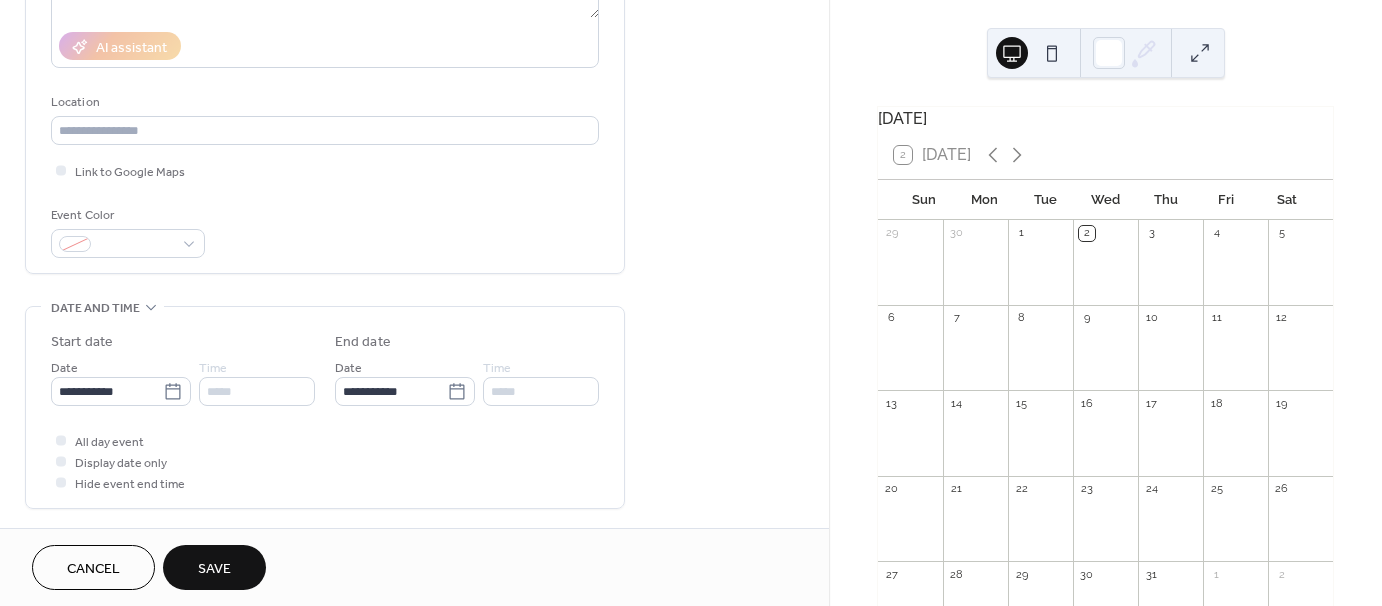 scroll, scrollTop: 320, scrollLeft: 0, axis: vertical 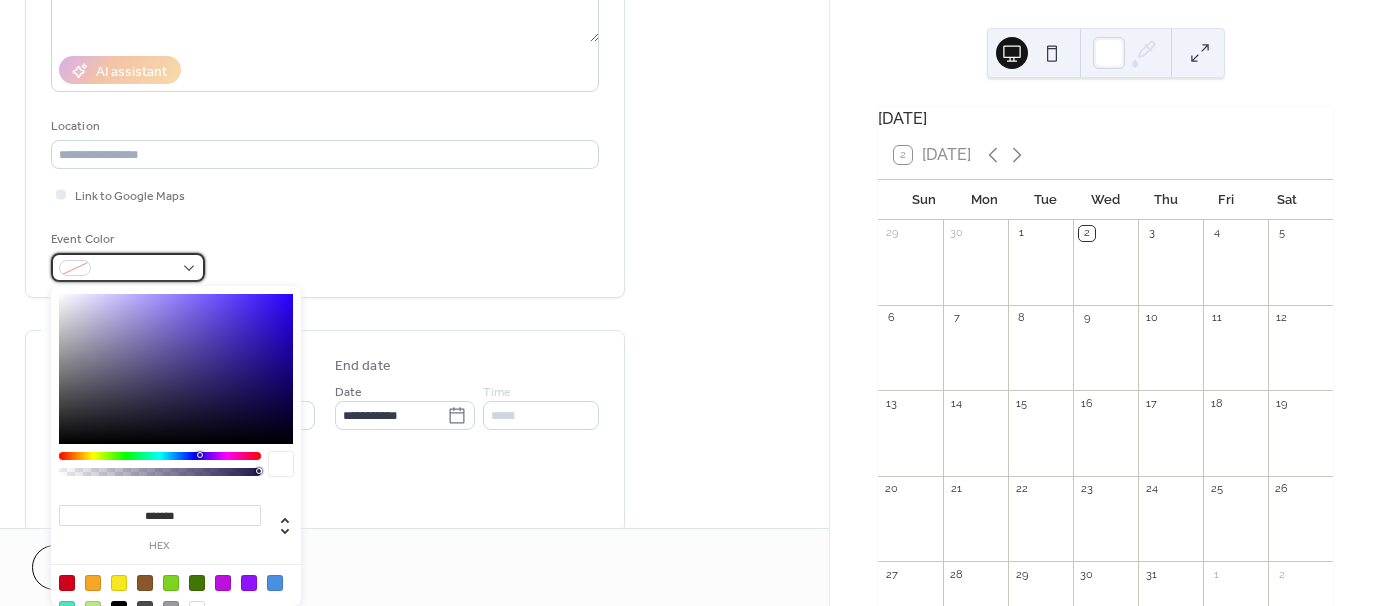 click at bounding box center (128, 267) 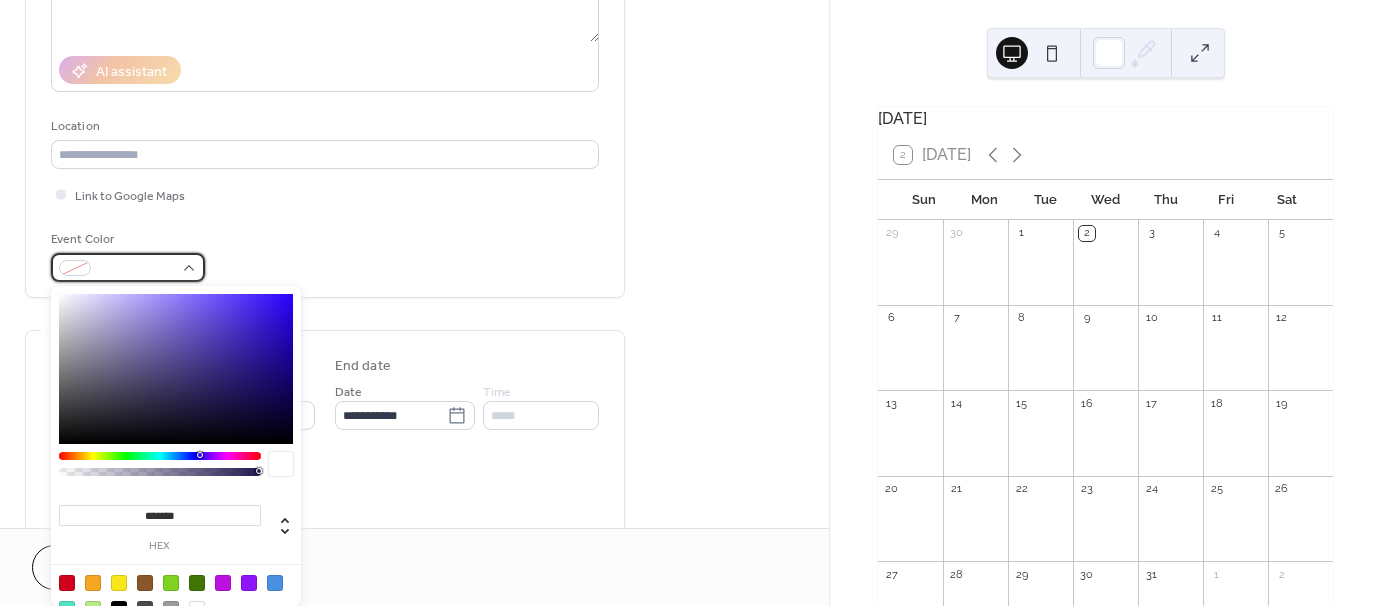 click at bounding box center (128, 267) 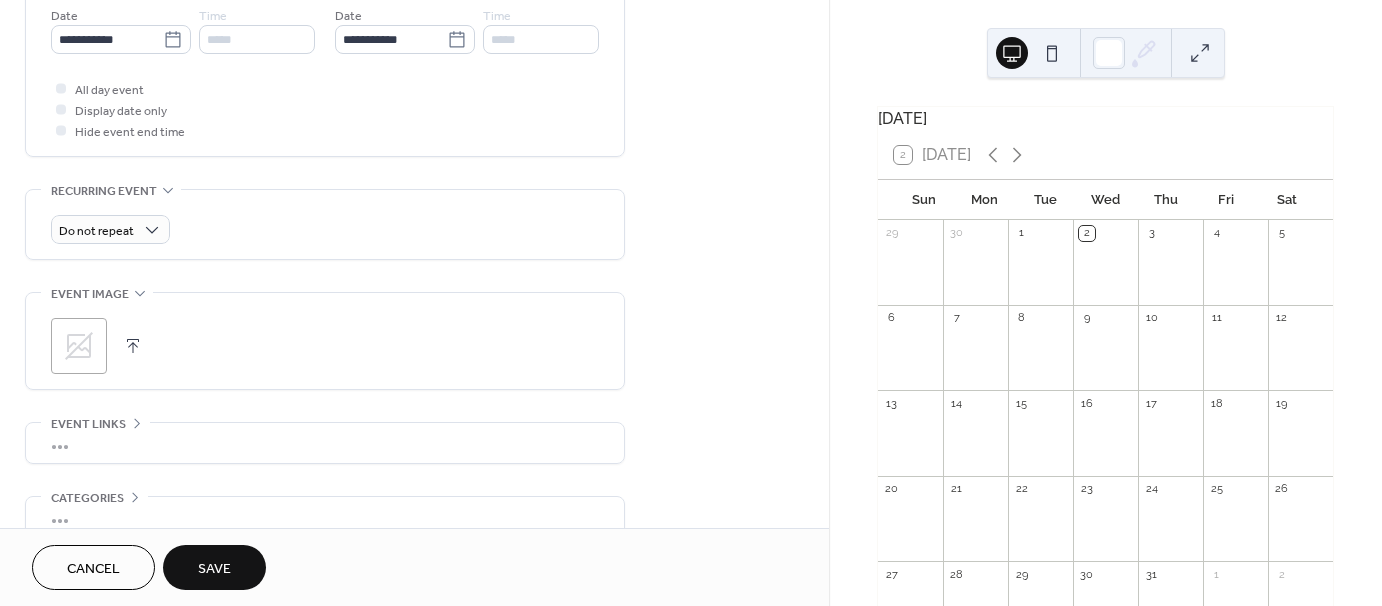 scroll, scrollTop: 697, scrollLeft: 0, axis: vertical 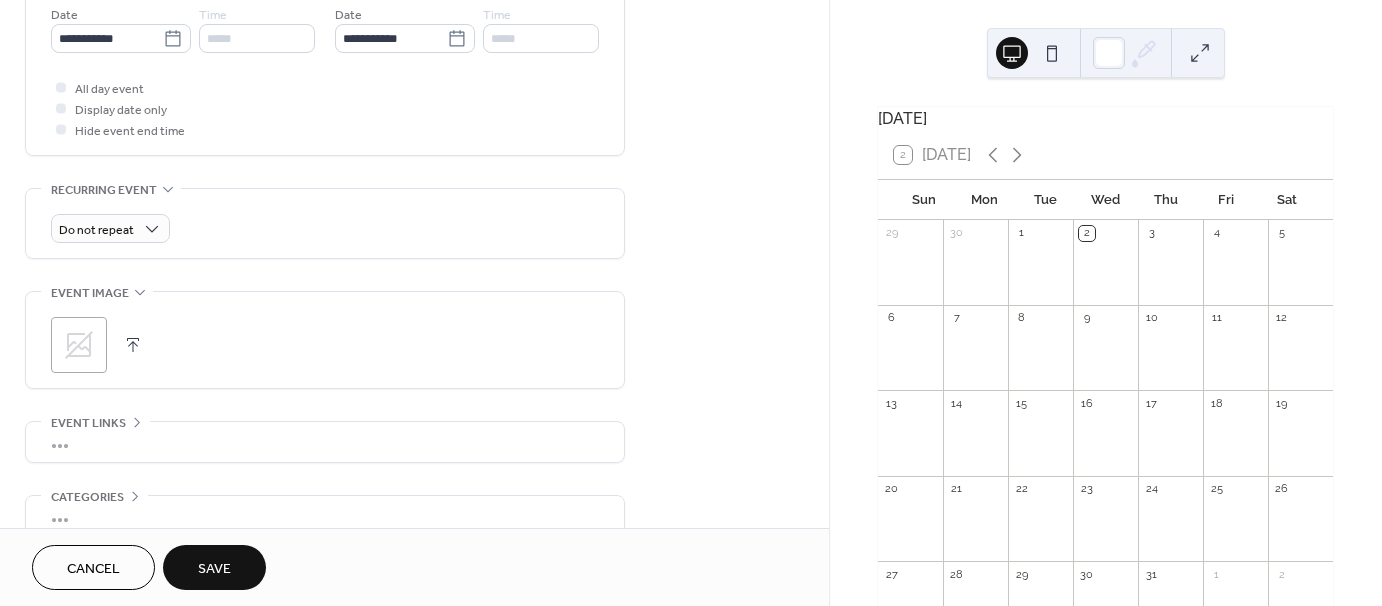 click on "Save" at bounding box center [214, 569] 